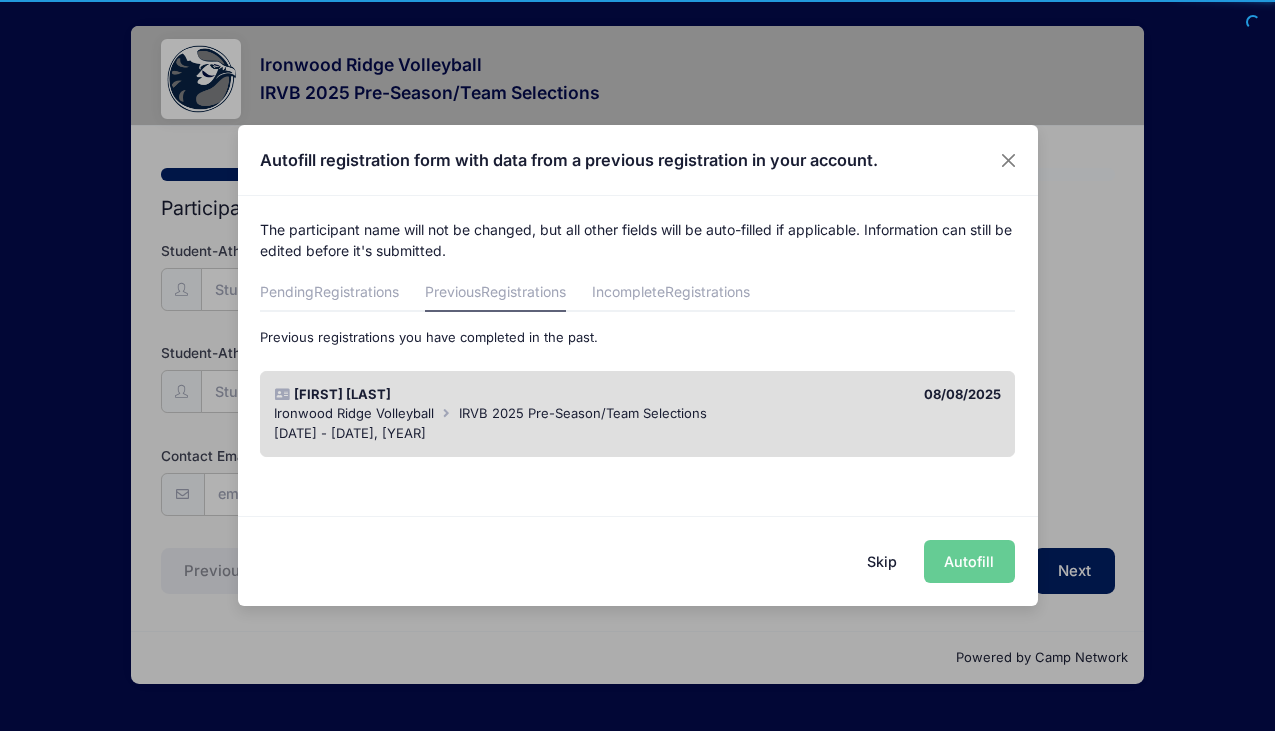 scroll, scrollTop: 0, scrollLeft: 0, axis: both 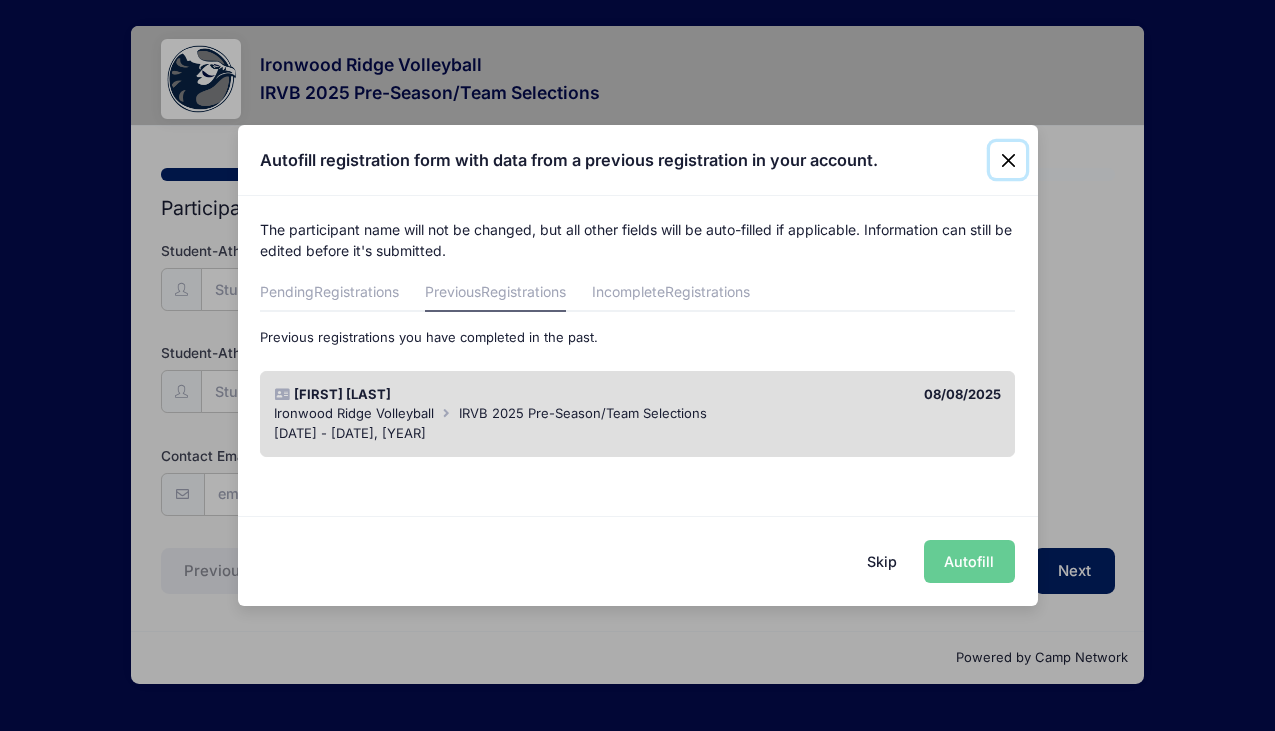 click at bounding box center (1008, 160) 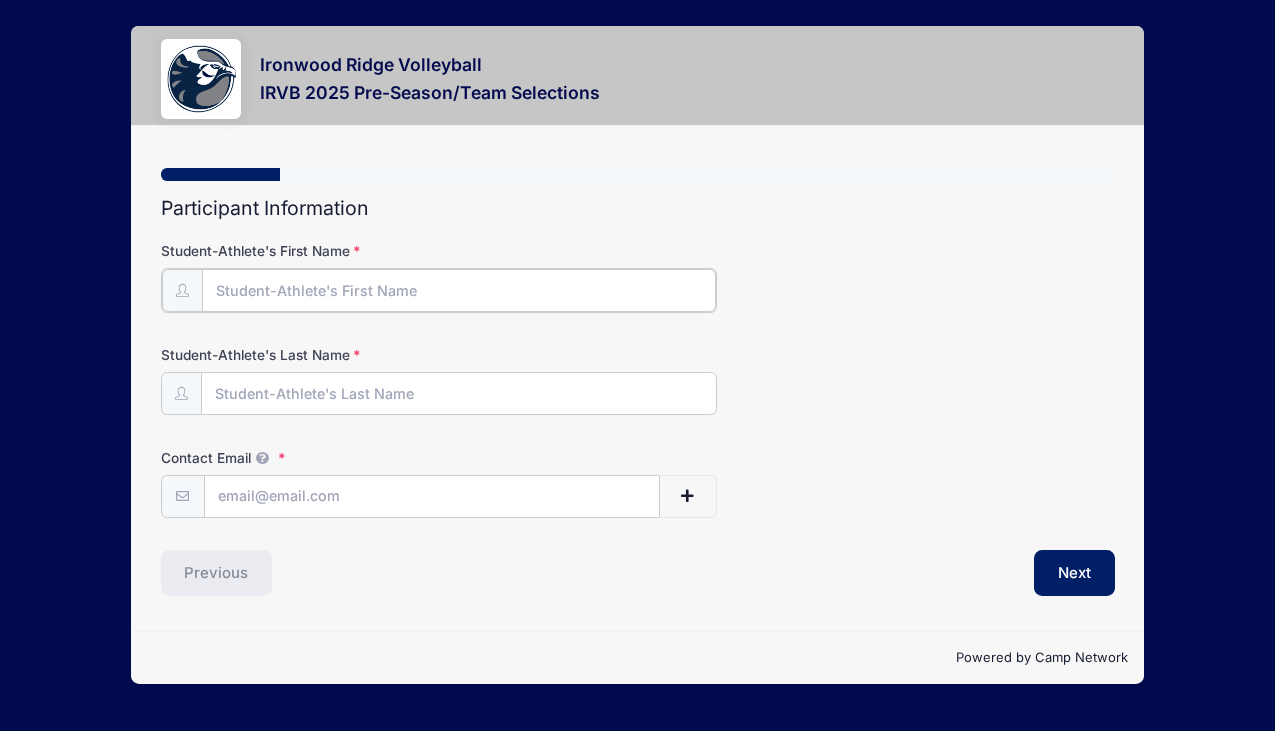 click on "Student-Athlete's First Name" at bounding box center (459, 290) 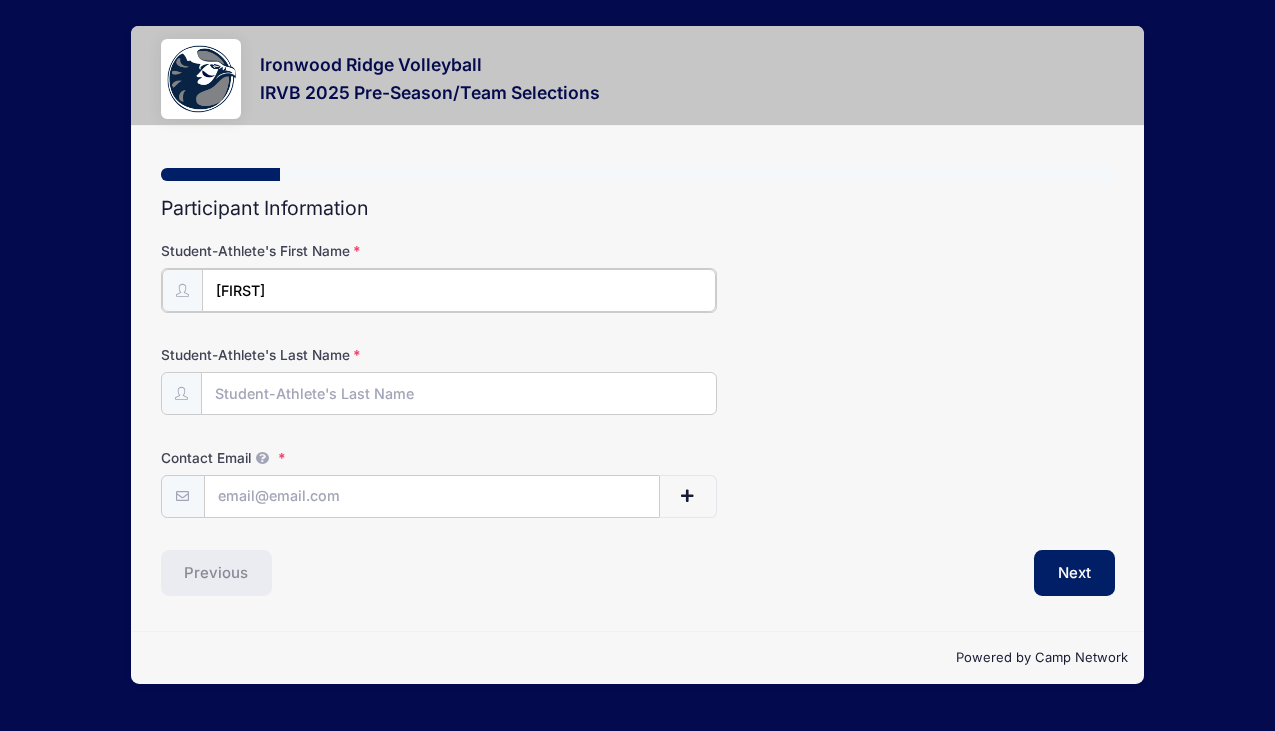 type on "[FIRST]" 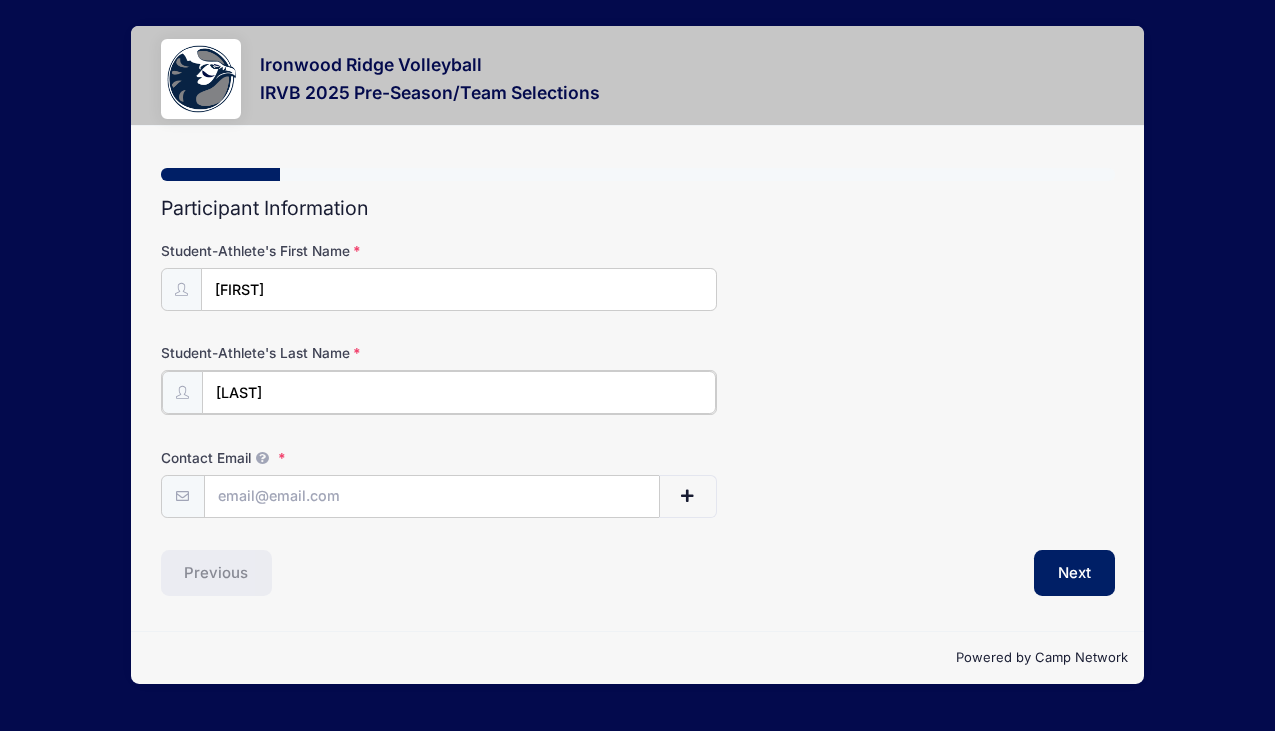 type on "[LAST]" 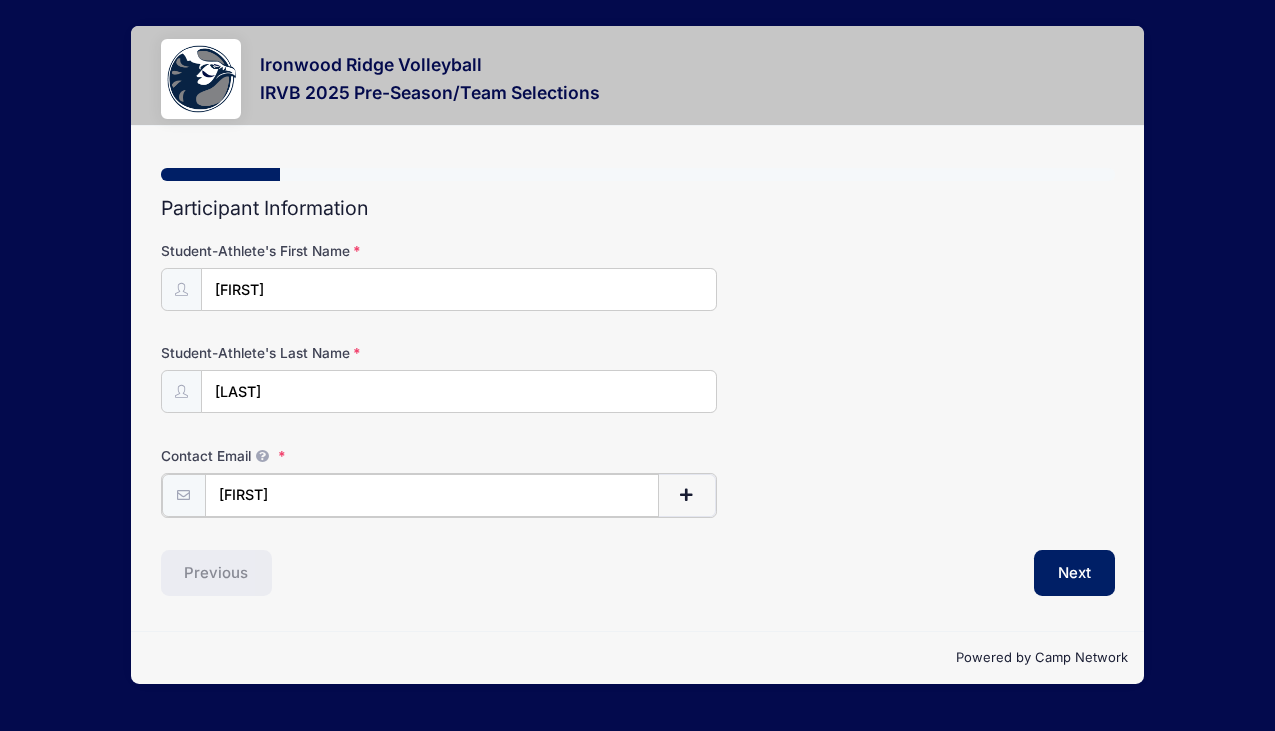 type on "[EMAIL]" 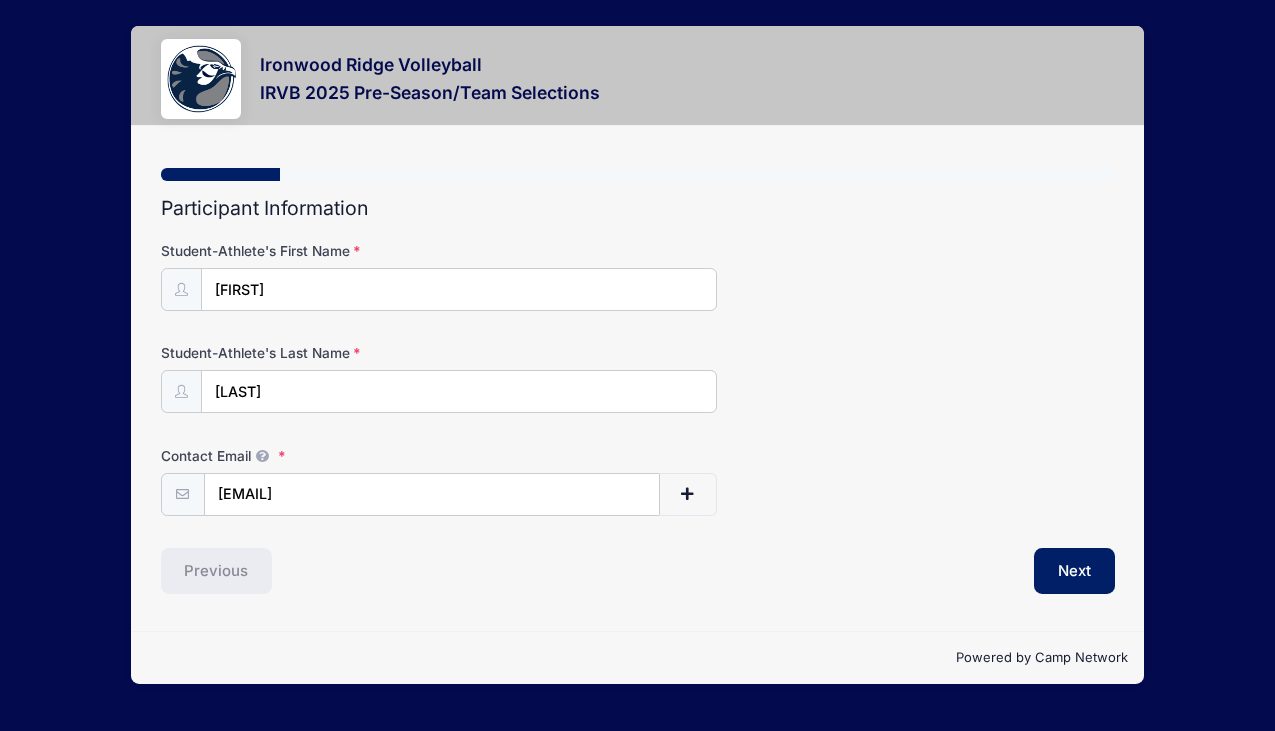 click on "Previous" at bounding box center [394, 571] 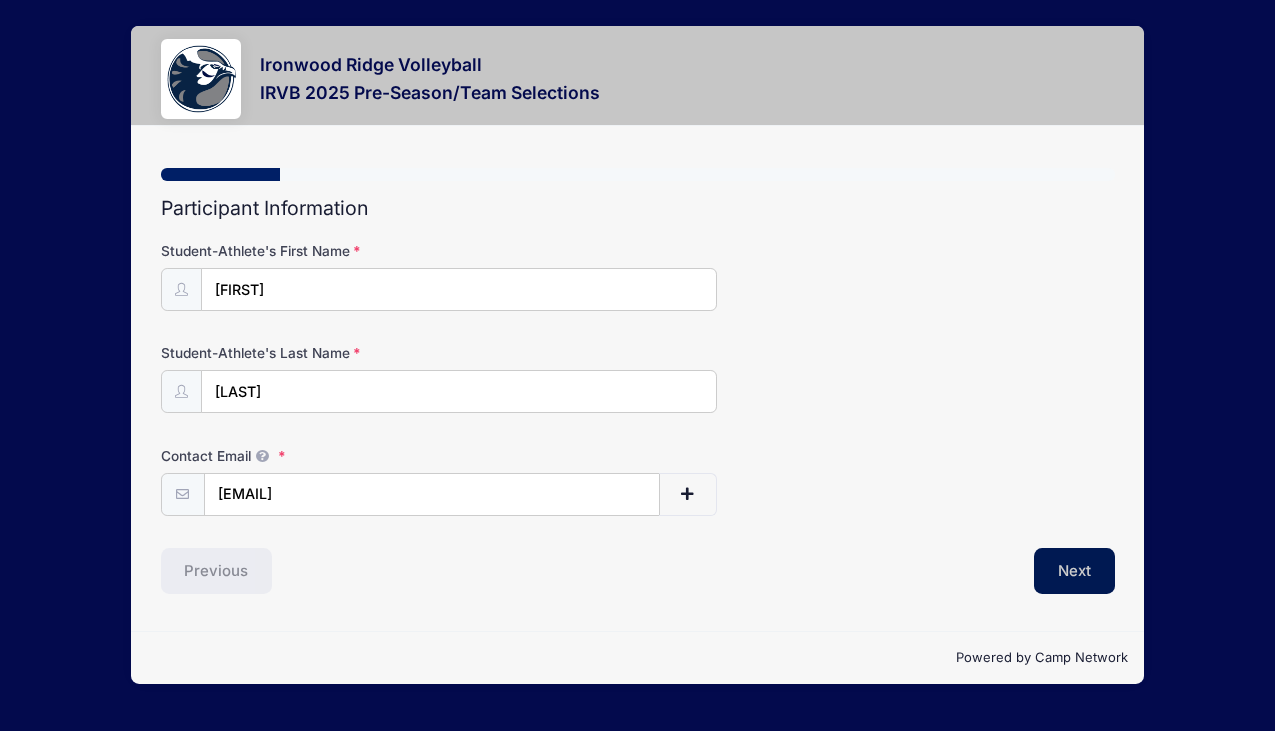 click on "Next" at bounding box center (1074, 571) 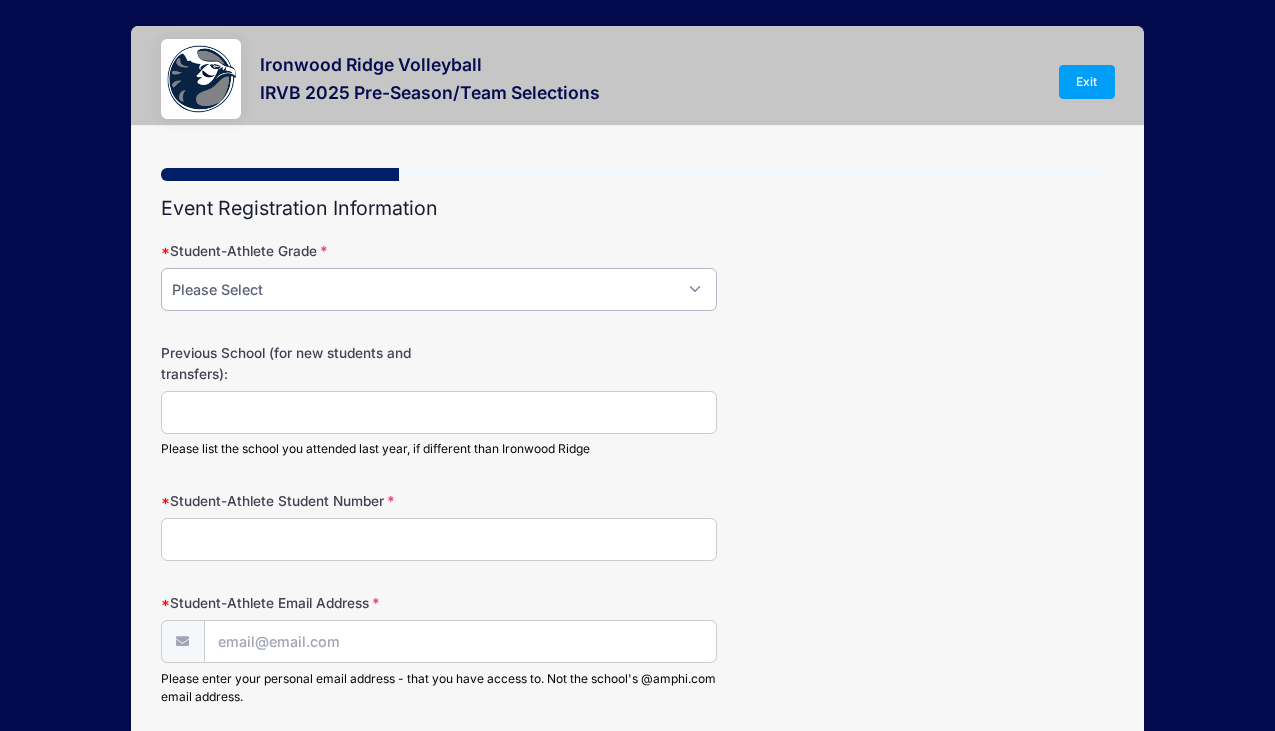 click on "Please Select 12
11
10
9" at bounding box center [439, 289] 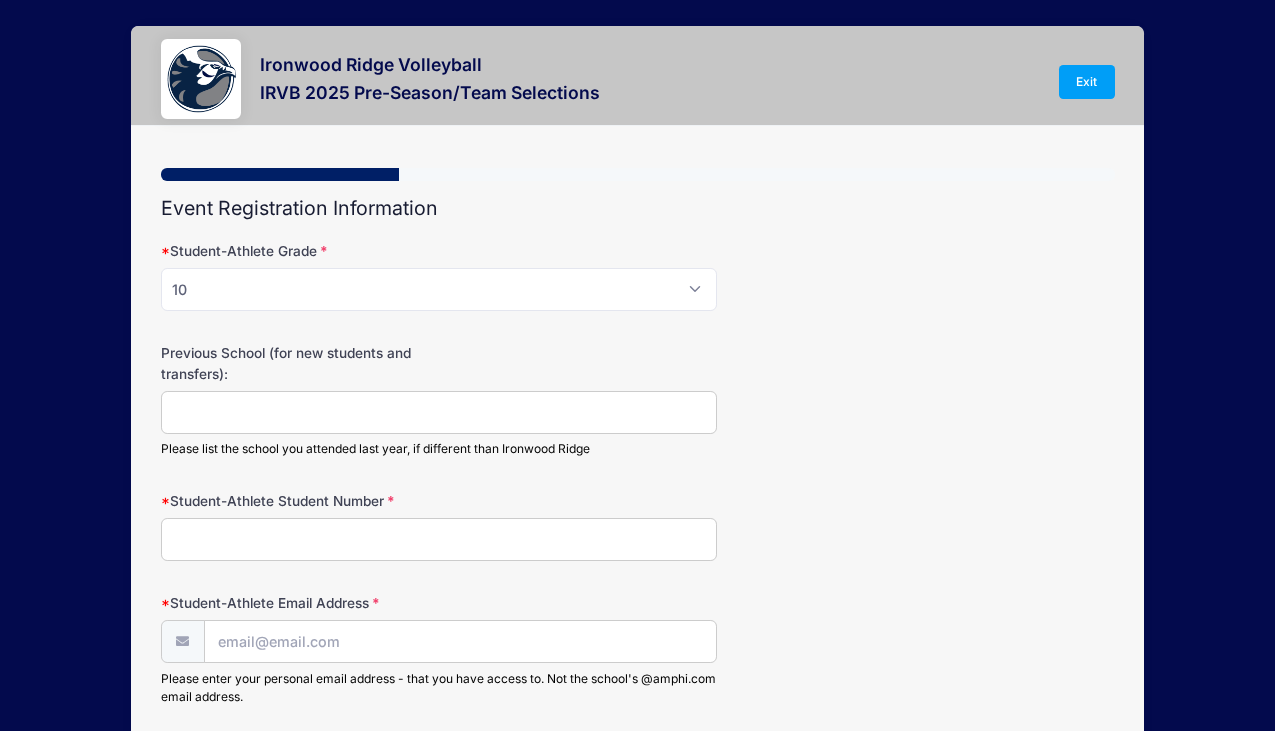 click on "Previous School (for new students and transfers):" at bounding box center [439, 412] 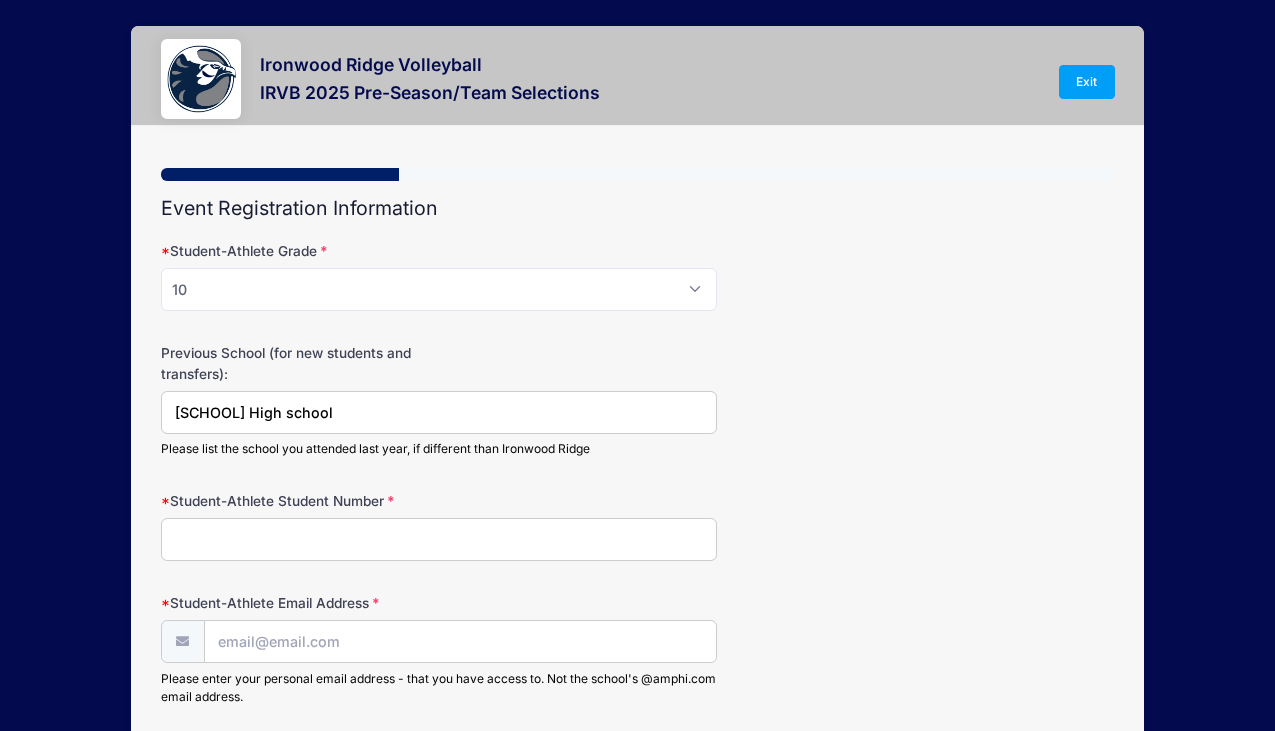 click on "Student-Athlete Student Number" at bounding box center [439, 539] 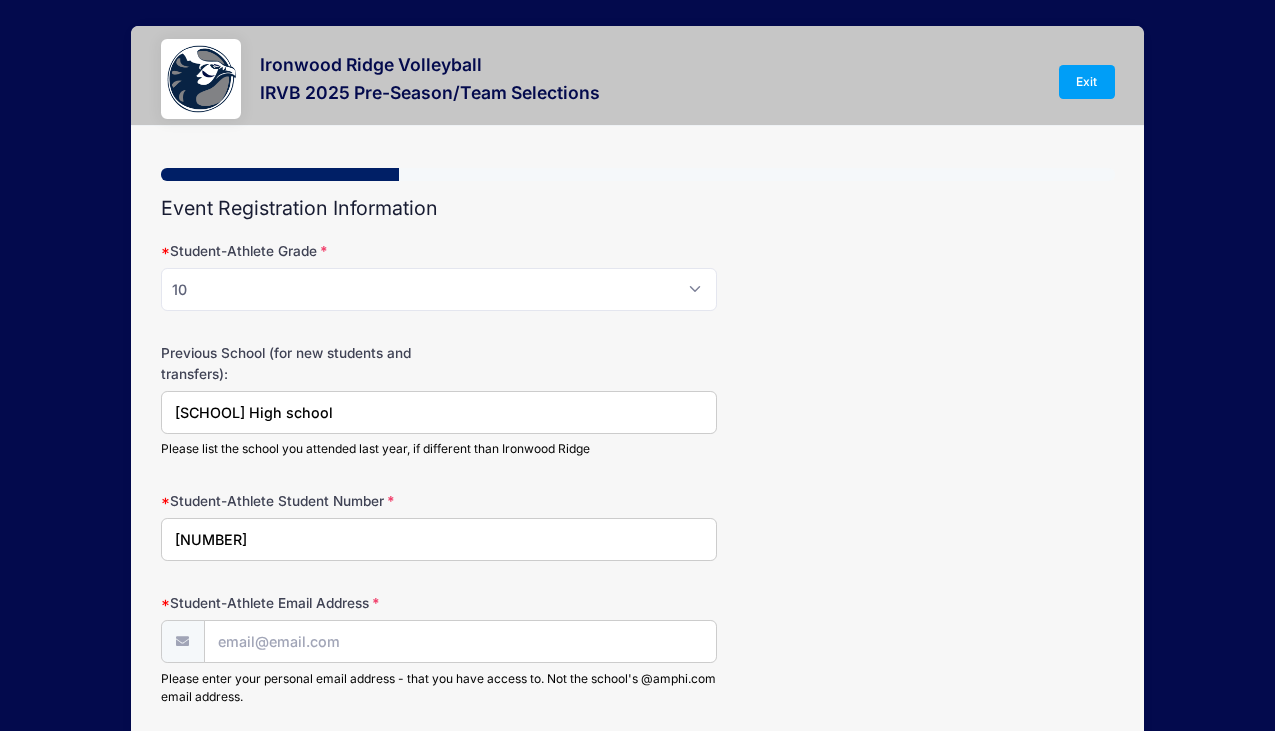 type on "[NUMBER]" 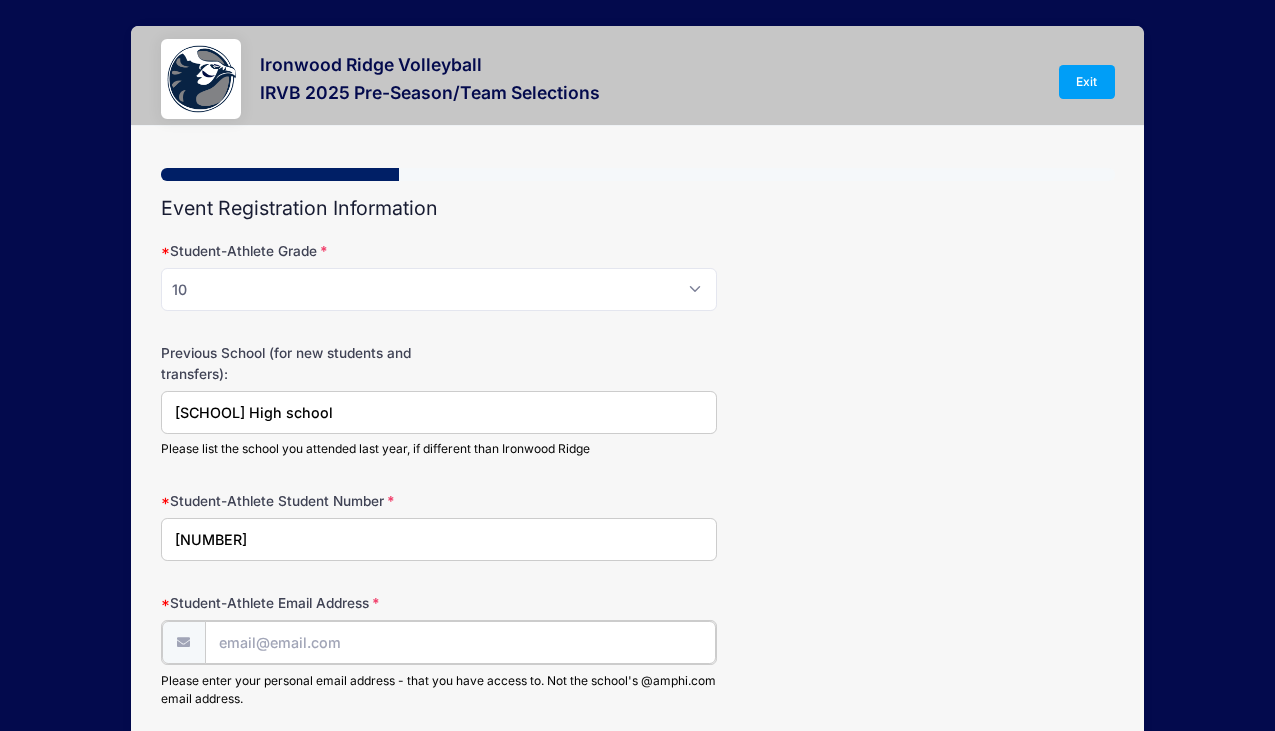 click on "Student-Athlete Email Address" at bounding box center [460, 642] 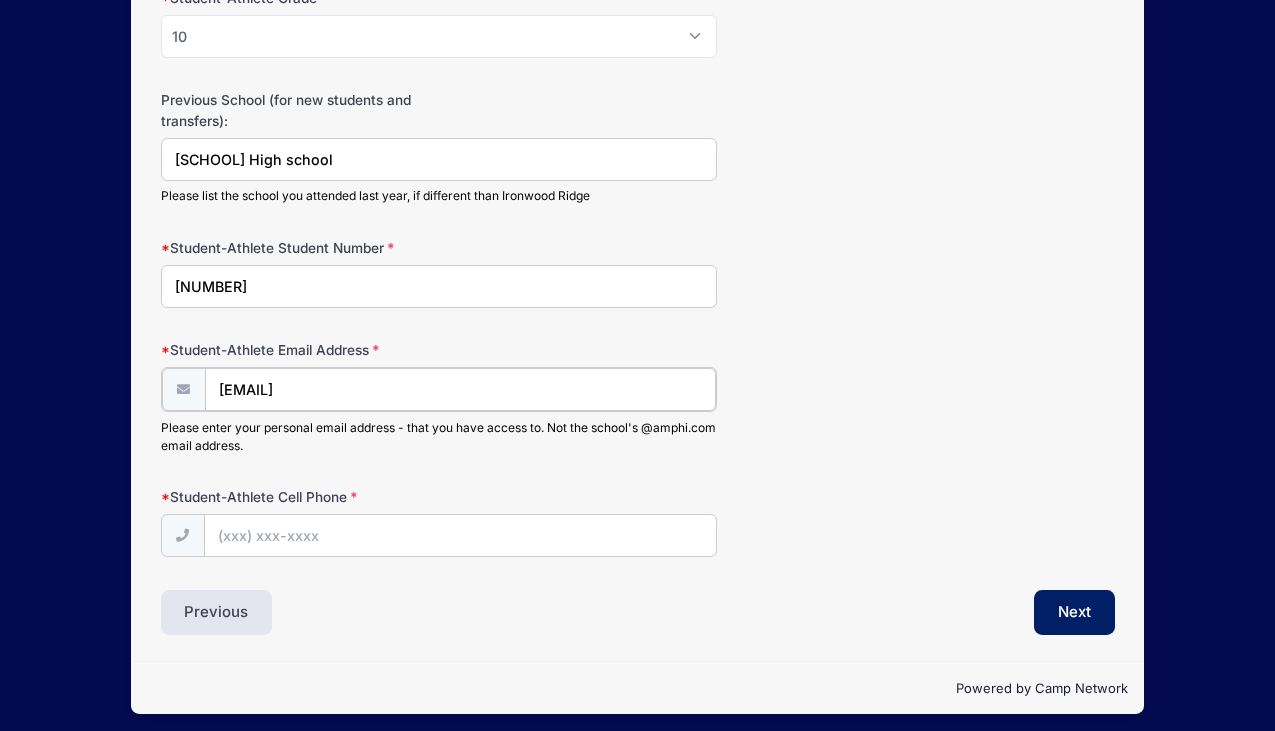scroll, scrollTop: 262, scrollLeft: 0, axis: vertical 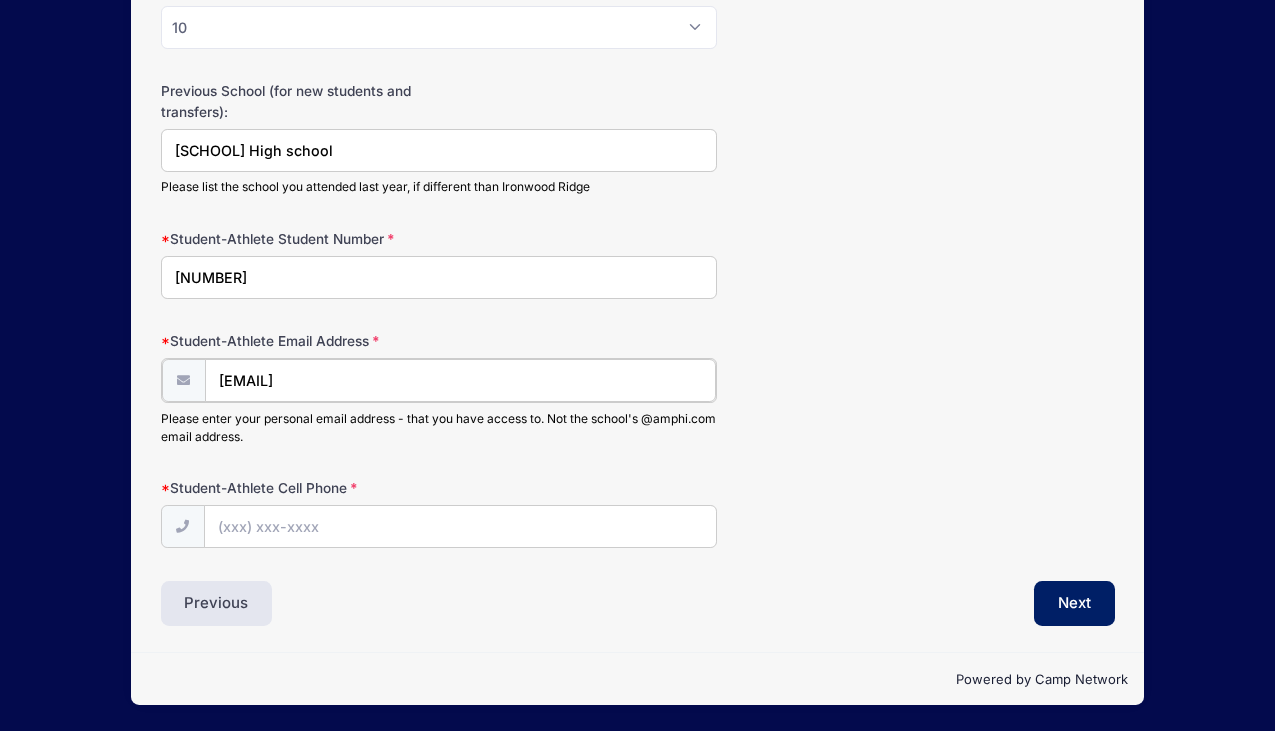 type on "[EMAIL]" 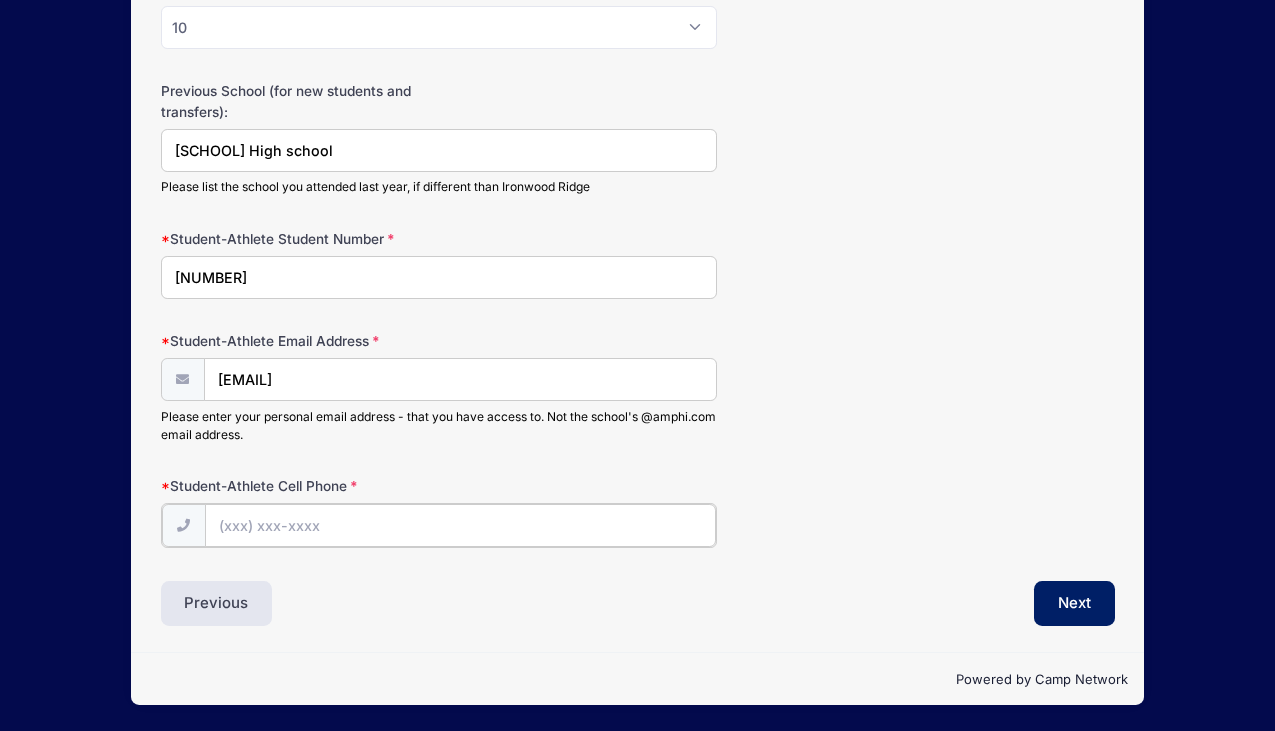 click on "Student-Athlete Cell Phone" at bounding box center (460, 525) 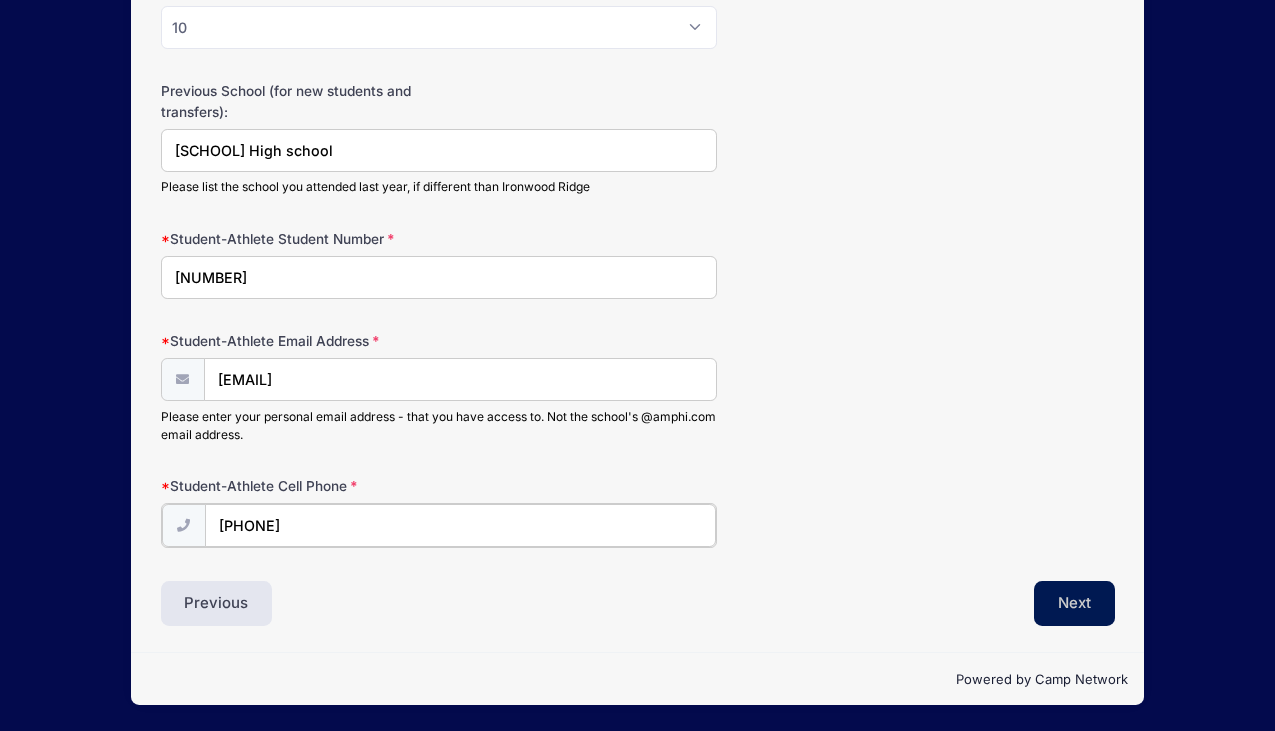 type on "[PHONE]" 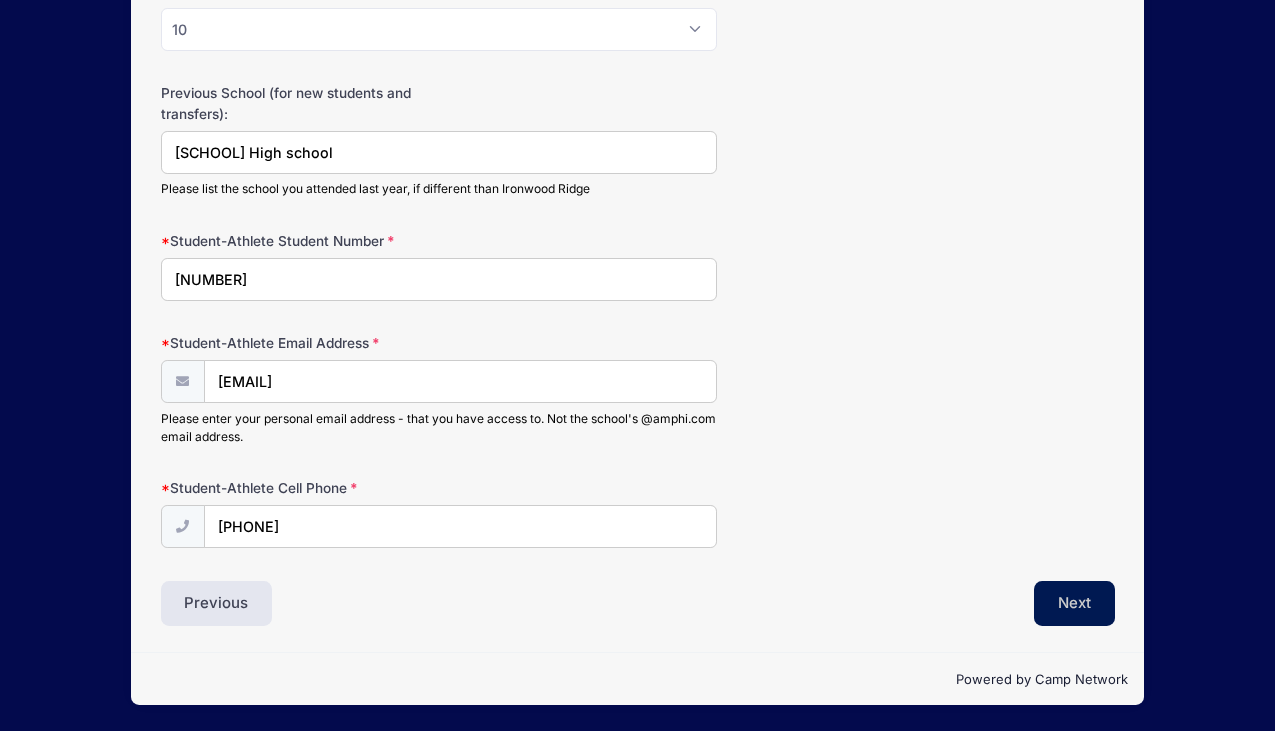 click on "Next" at bounding box center (1074, 604) 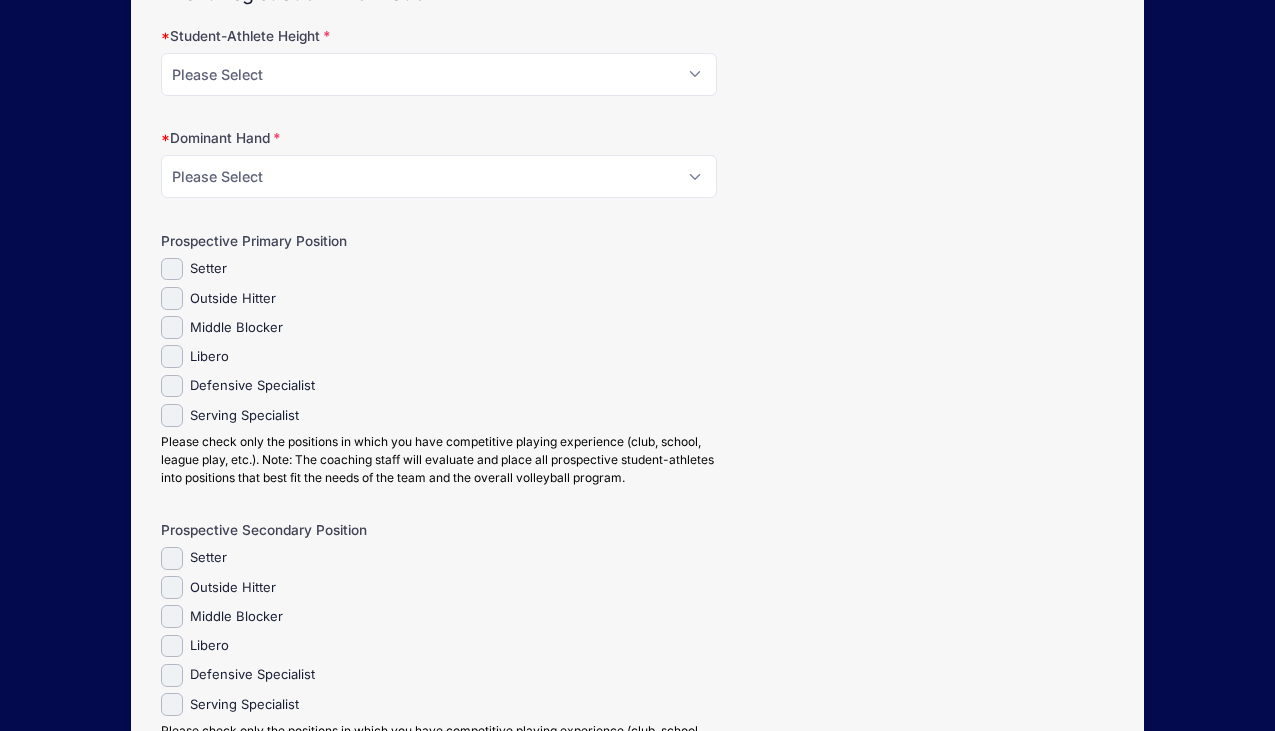 scroll, scrollTop: 0, scrollLeft: 0, axis: both 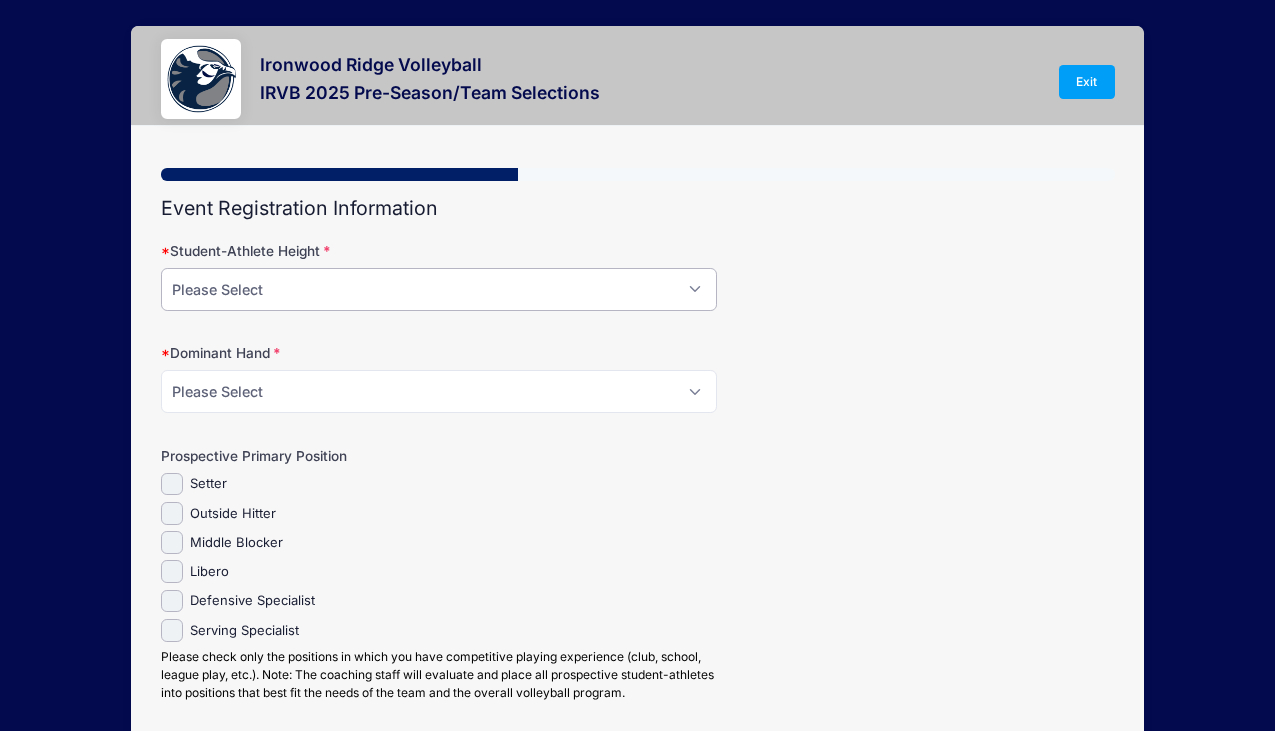 click on "Please Select 5-4
5-5
5-6
5-7
5-8
5-9
5-10
5-11
6-0
6-1
6-2
6-3
6-4" at bounding box center [439, 289] 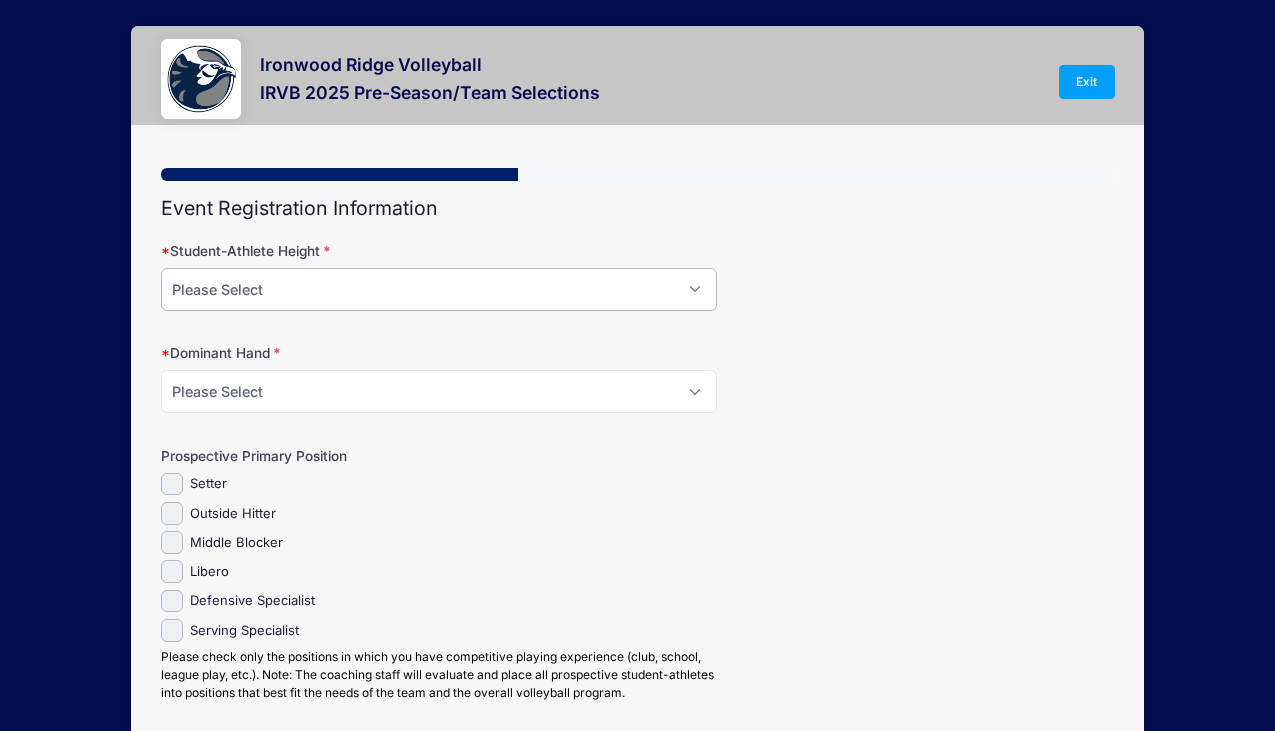 select on "6-0" 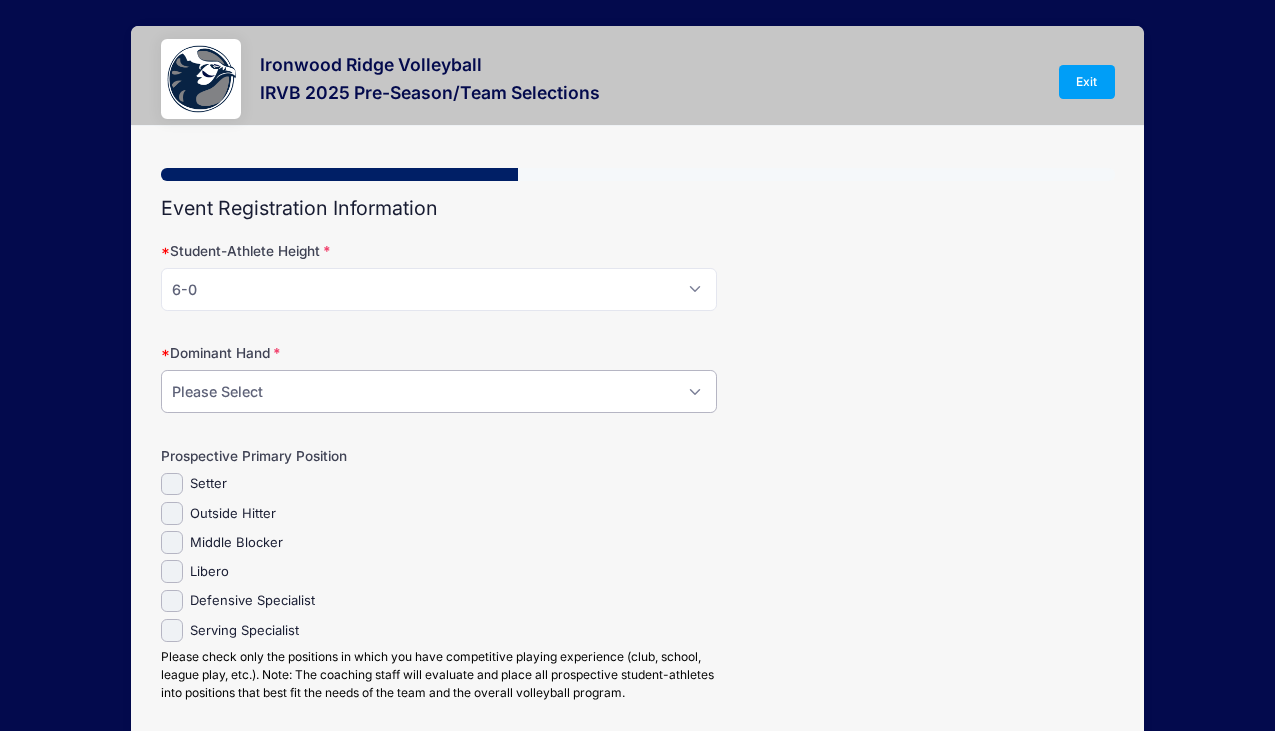 click on "Please Select Right
Left
Ambidextrous" at bounding box center (439, 391) 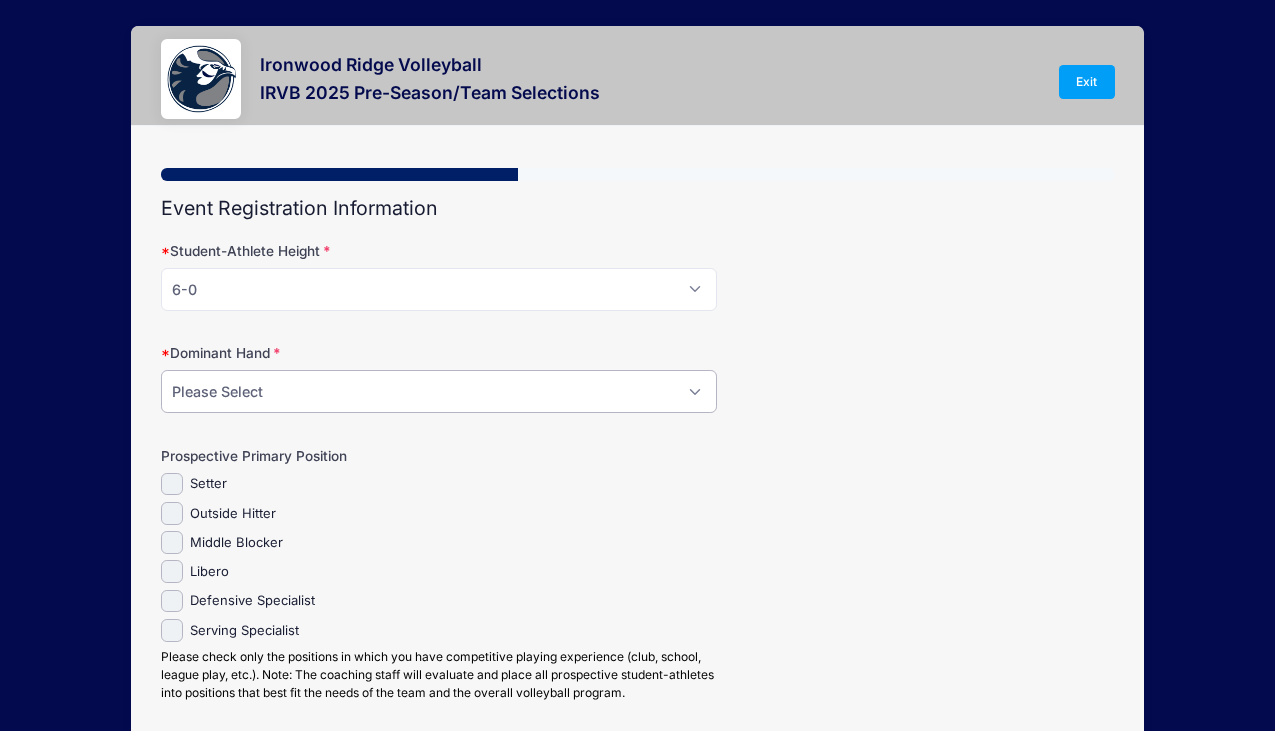 select on "Right" 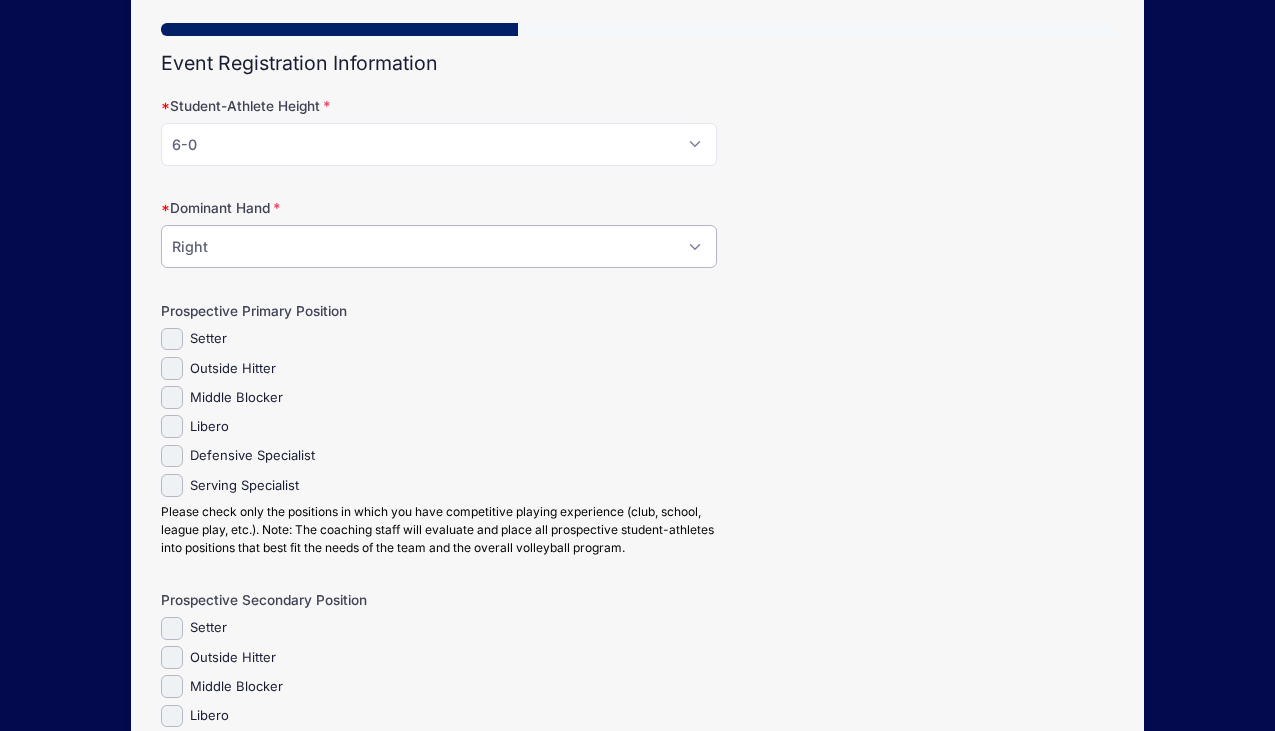 scroll, scrollTop: 154, scrollLeft: 0, axis: vertical 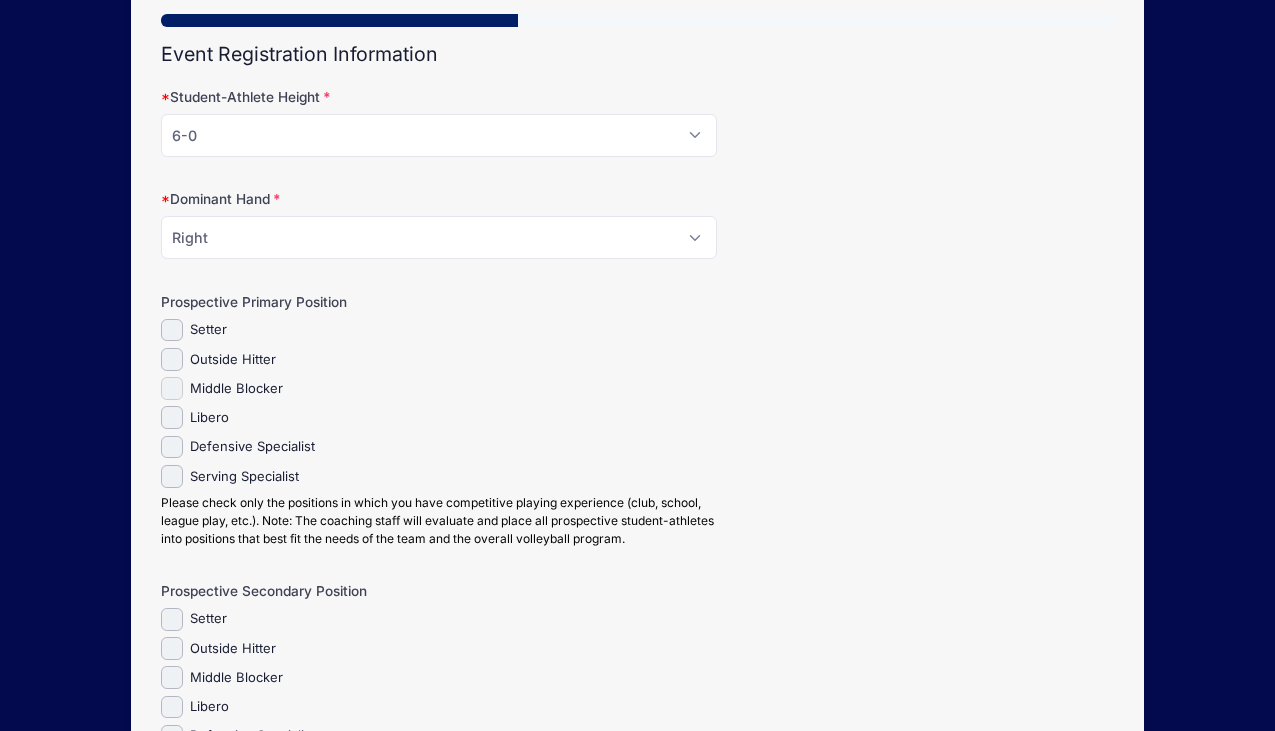 click on "Middle Blocker" at bounding box center [172, 388] 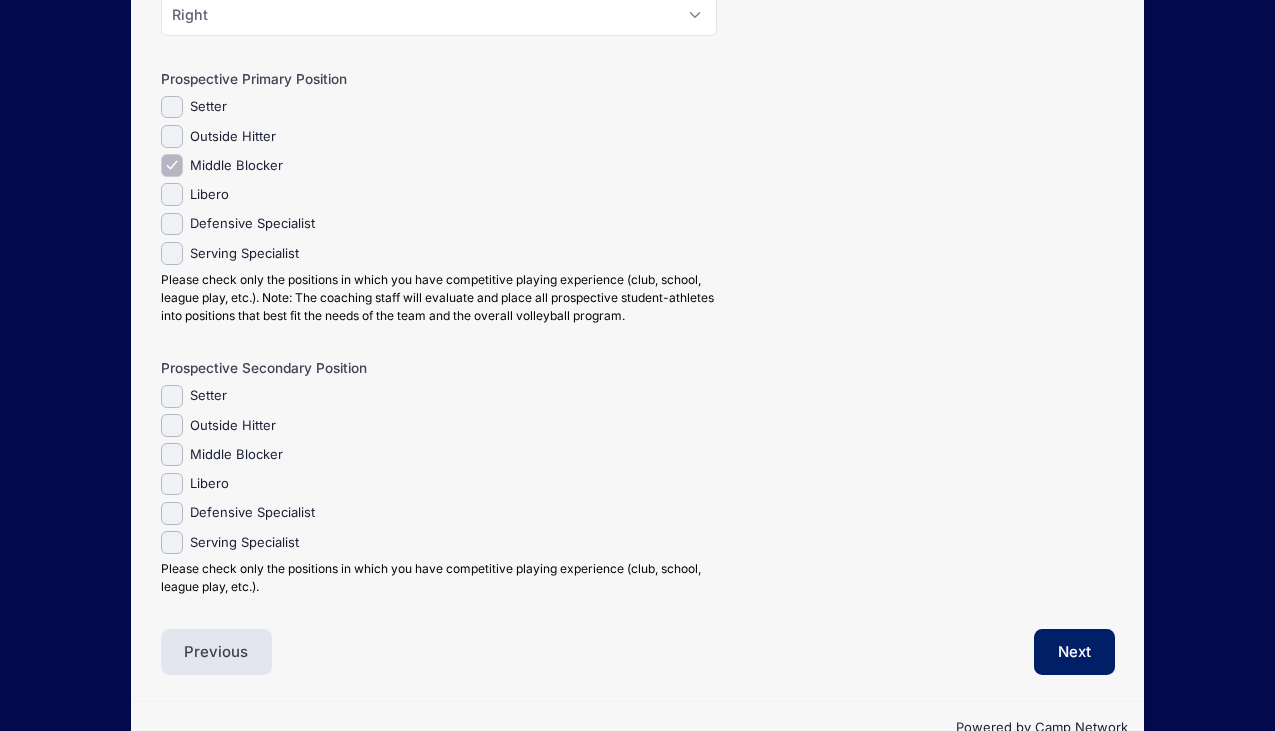 scroll, scrollTop: 385, scrollLeft: 0, axis: vertical 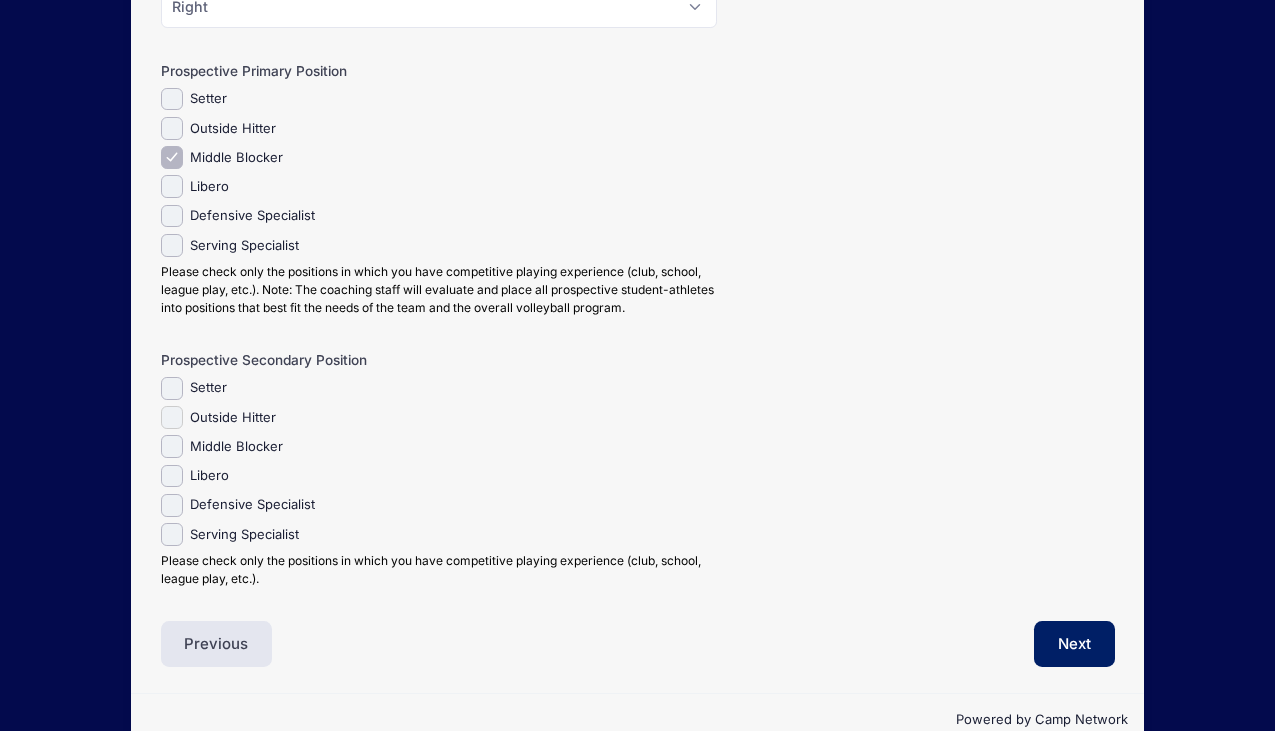 click on "Outside Hitter" at bounding box center [172, 417] 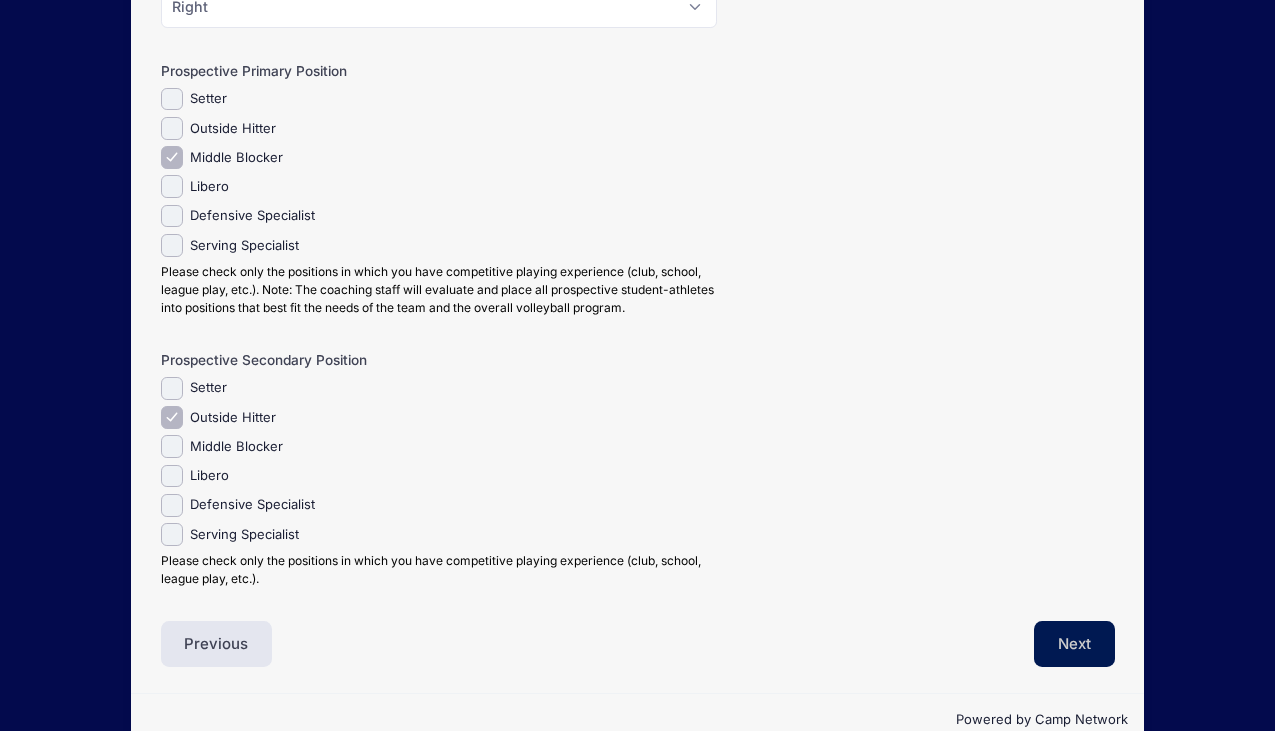 click on "Next" at bounding box center (1074, 644) 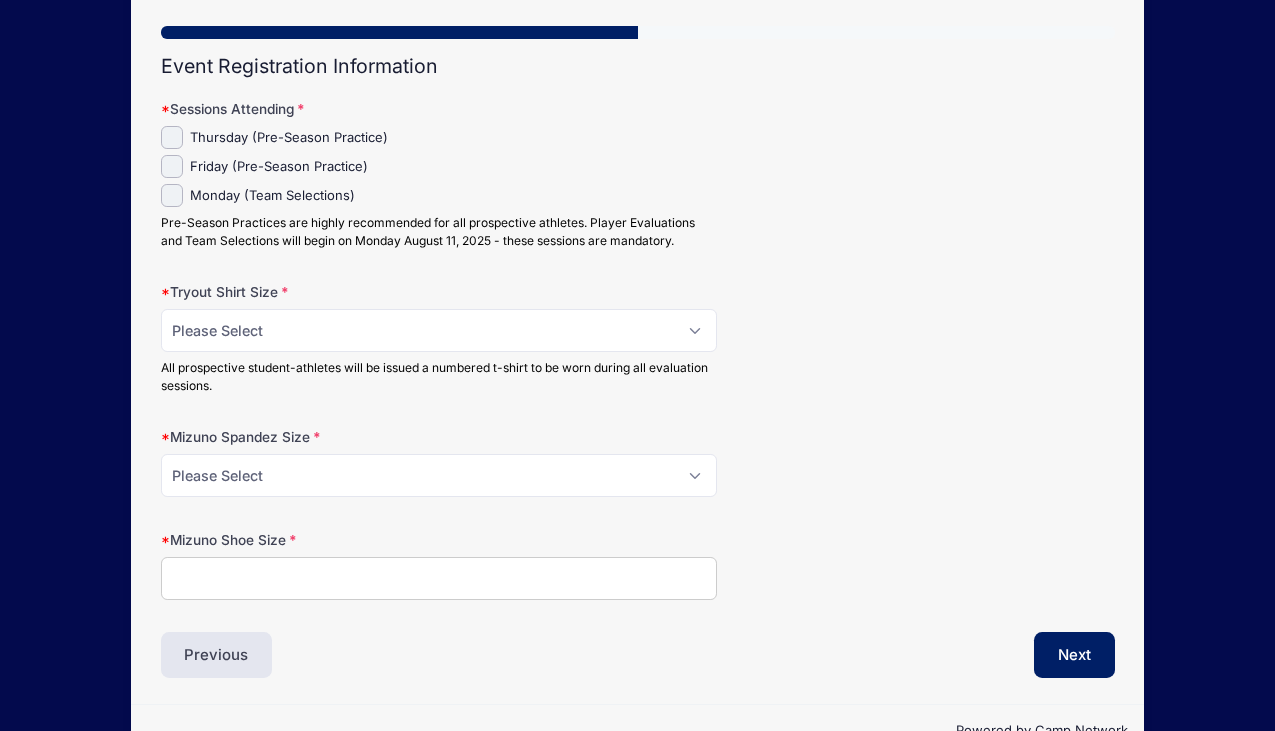 scroll, scrollTop: 0, scrollLeft: 0, axis: both 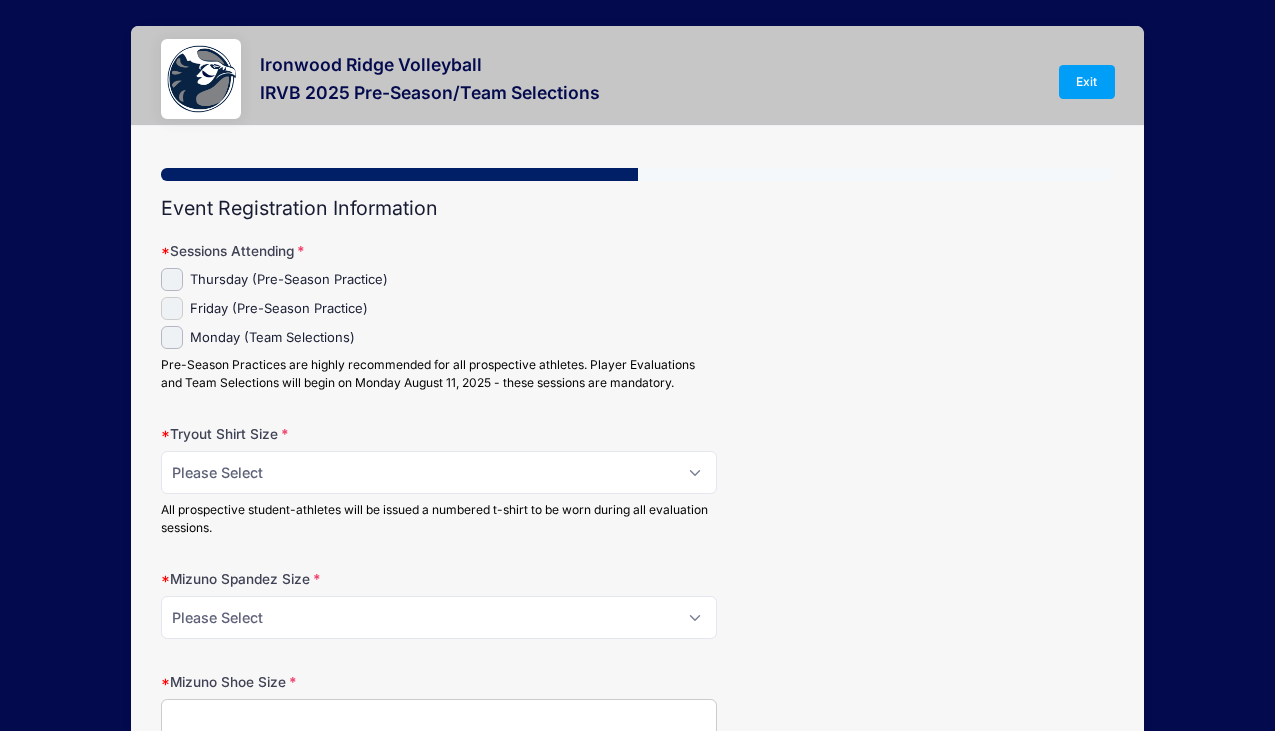 click on "Friday (Pre-Season Practice)" at bounding box center [172, 308] 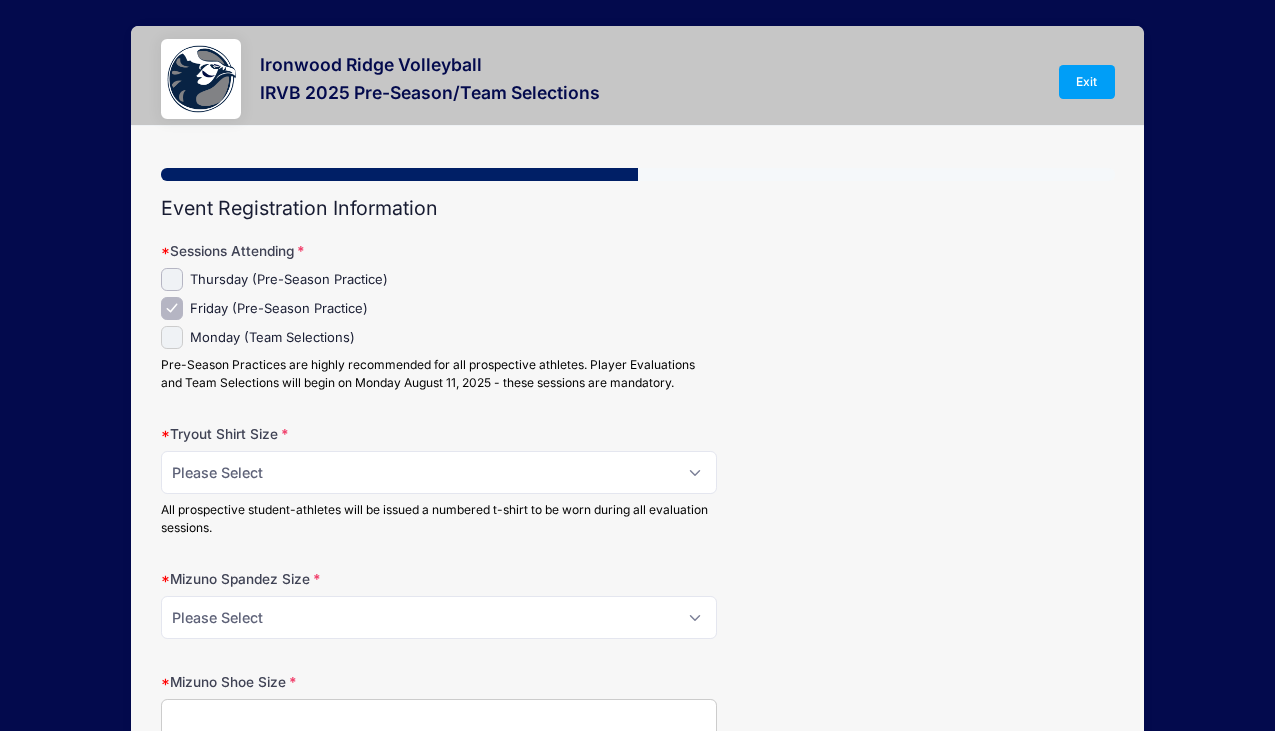 click on "Monday (Team Selections)" at bounding box center [172, 337] 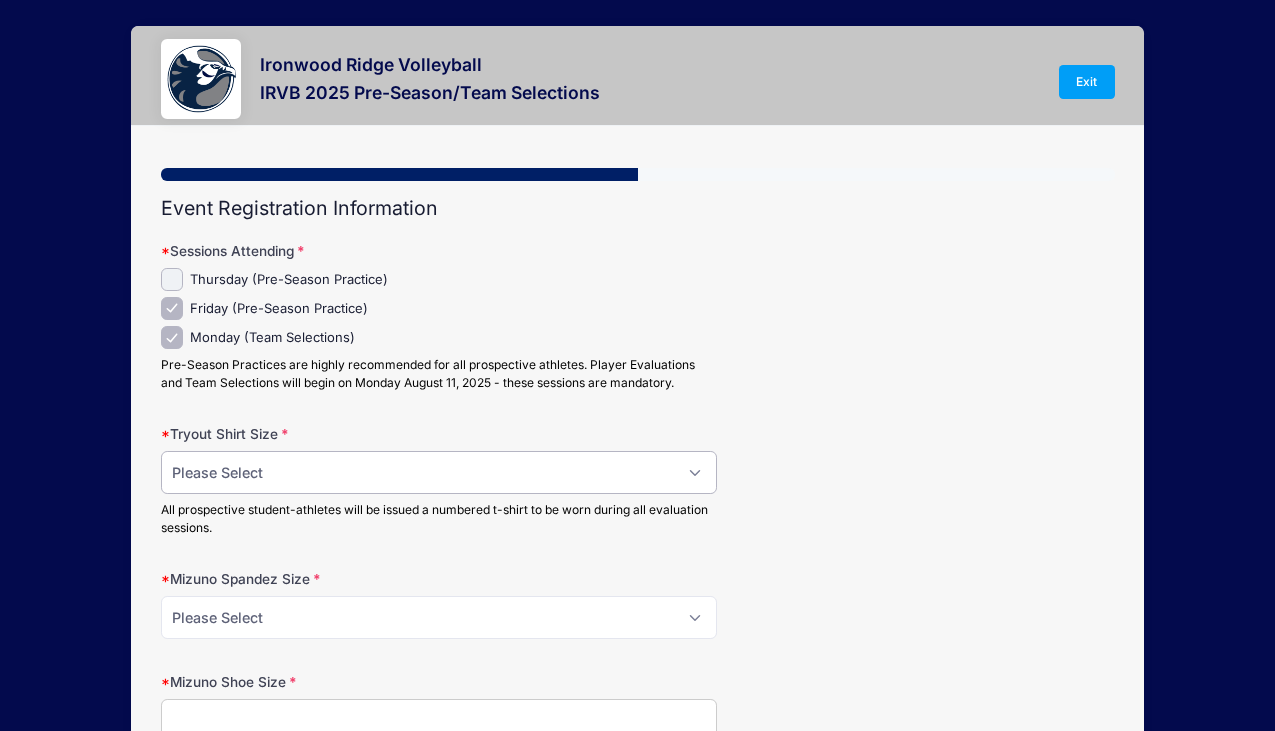 click on "Please Select XS
S
M
L
XL" at bounding box center [439, 472] 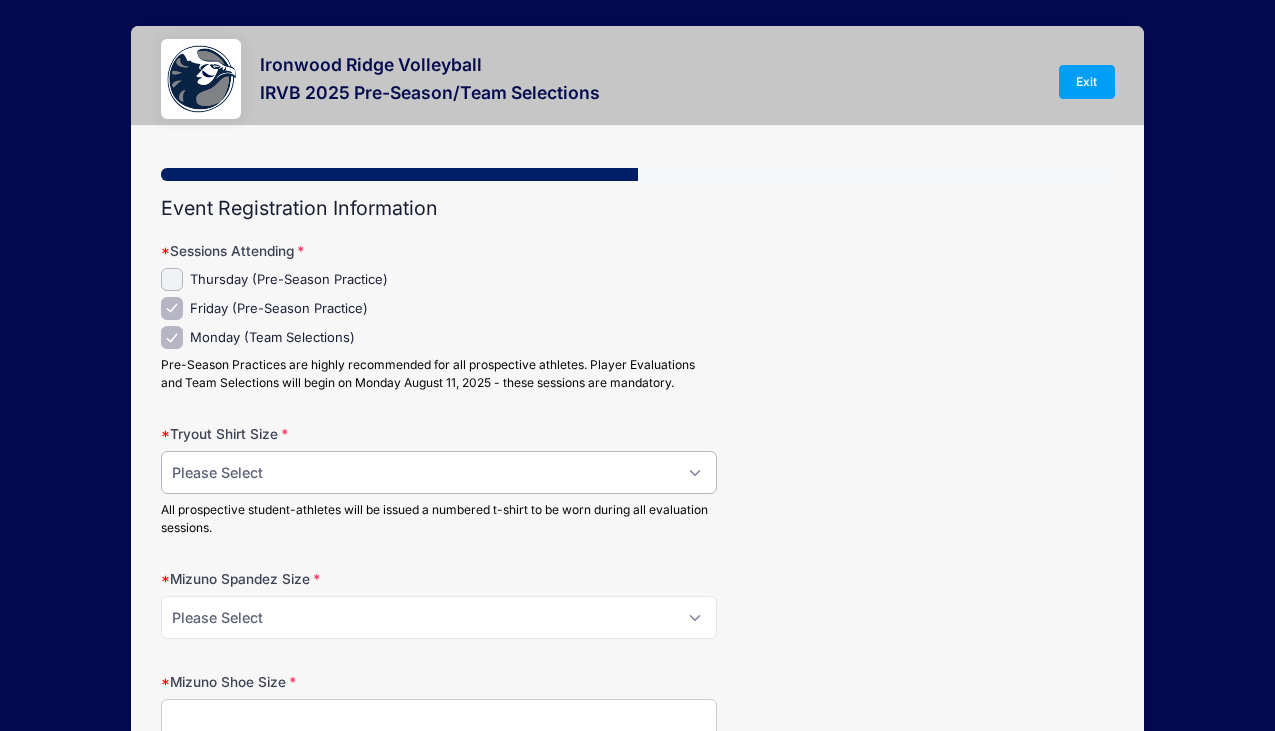 select on "L" 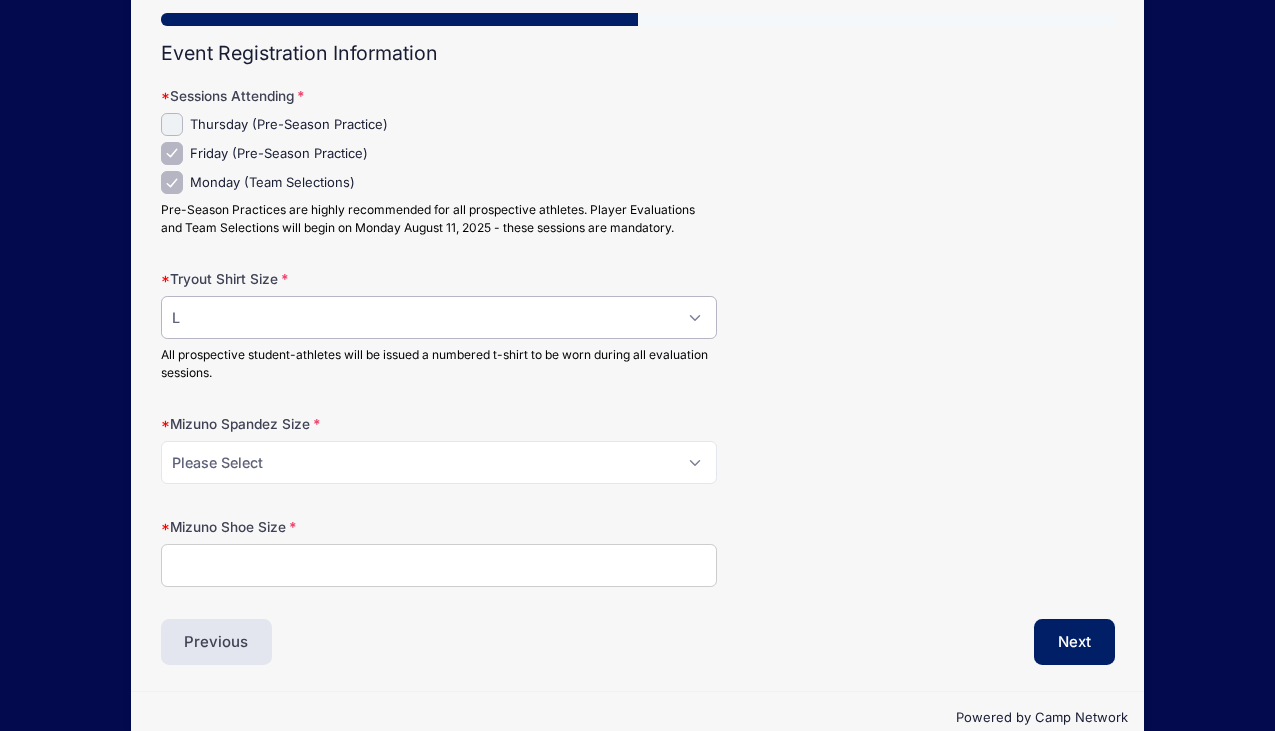 scroll, scrollTop: 193, scrollLeft: 0, axis: vertical 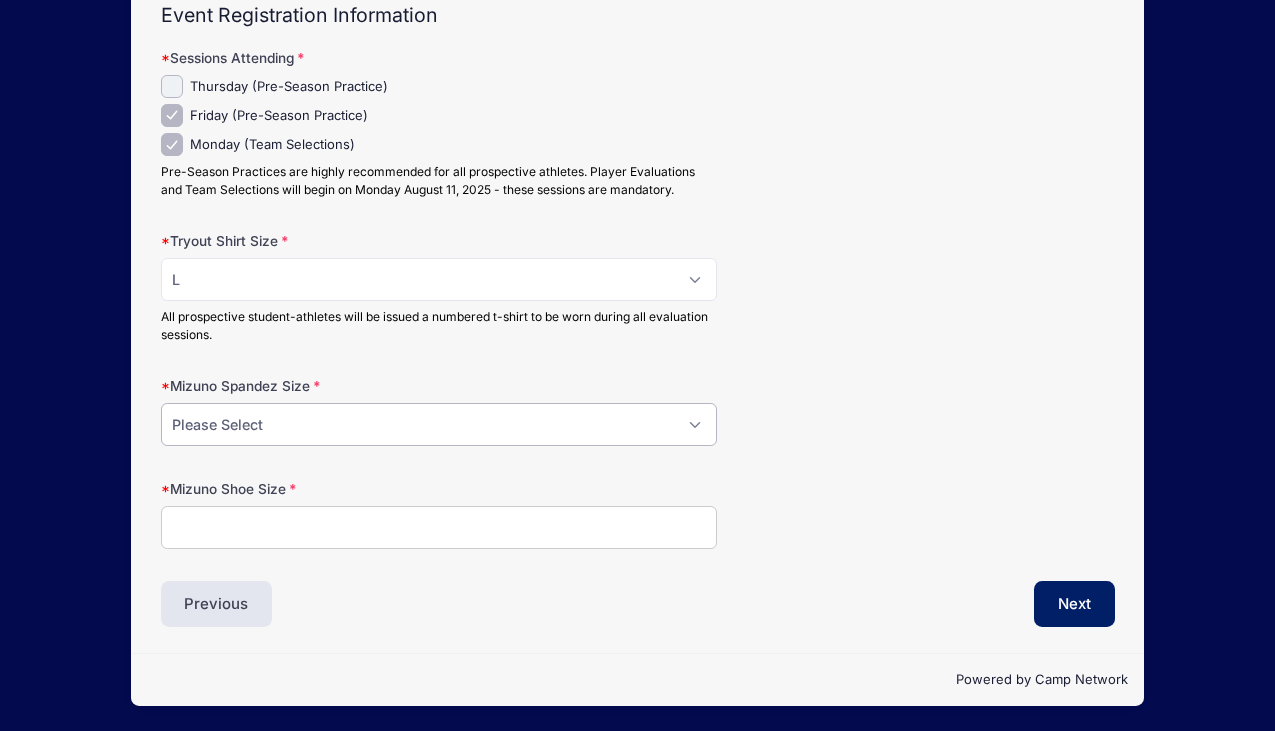 click on "Please Select XS
S
M
L
XL" at bounding box center (439, 424) 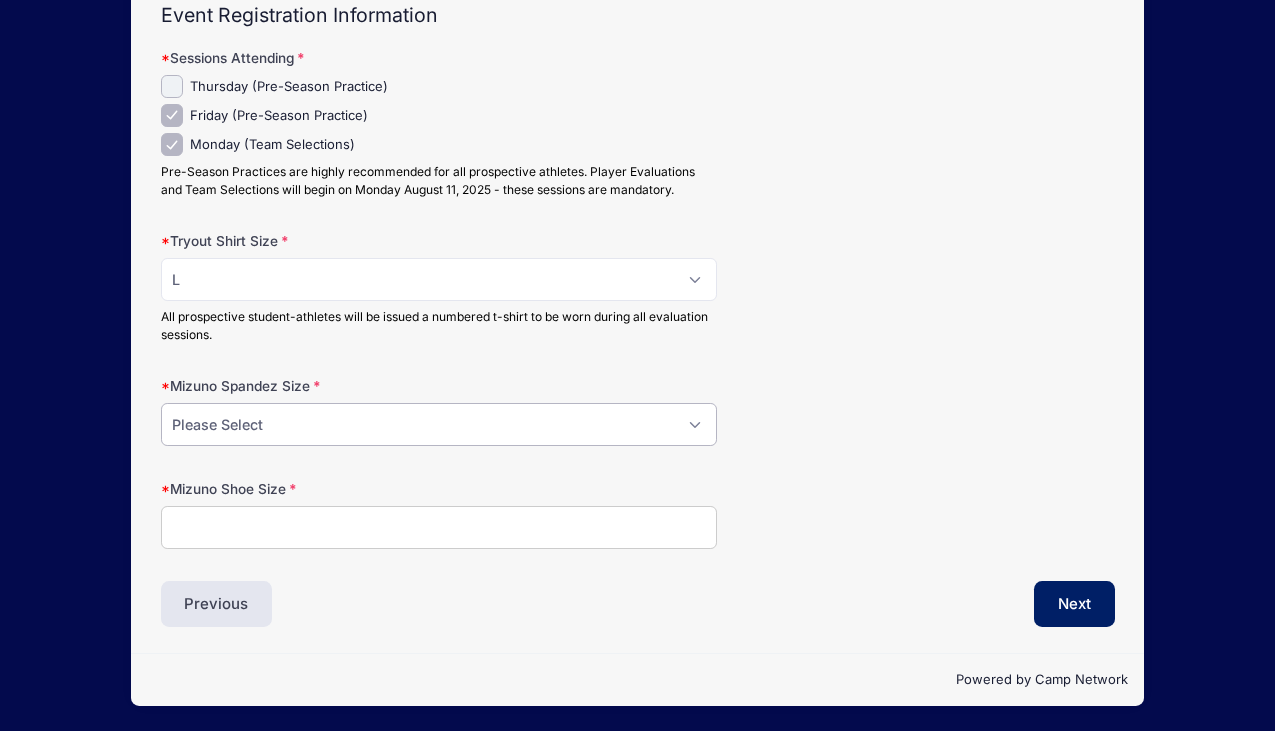 select on "L" 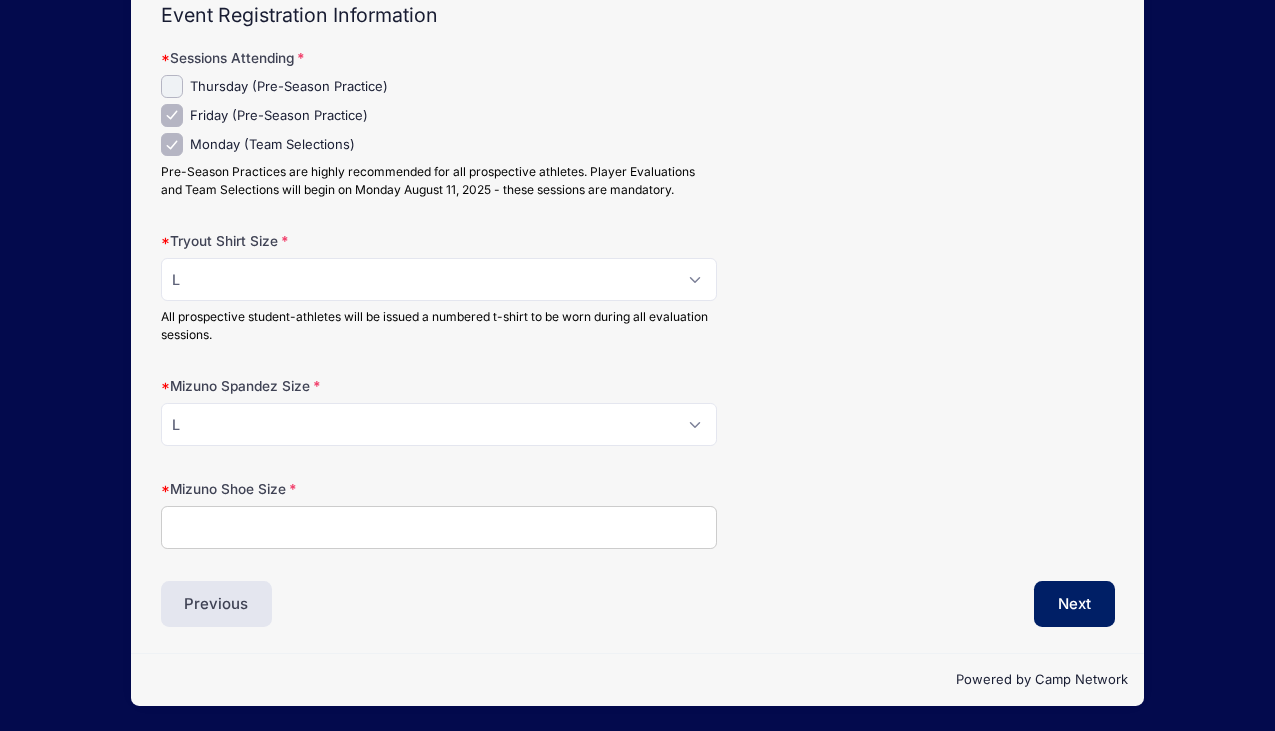 click on "Mizuno Shoe Size" at bounding box center (439, 527) 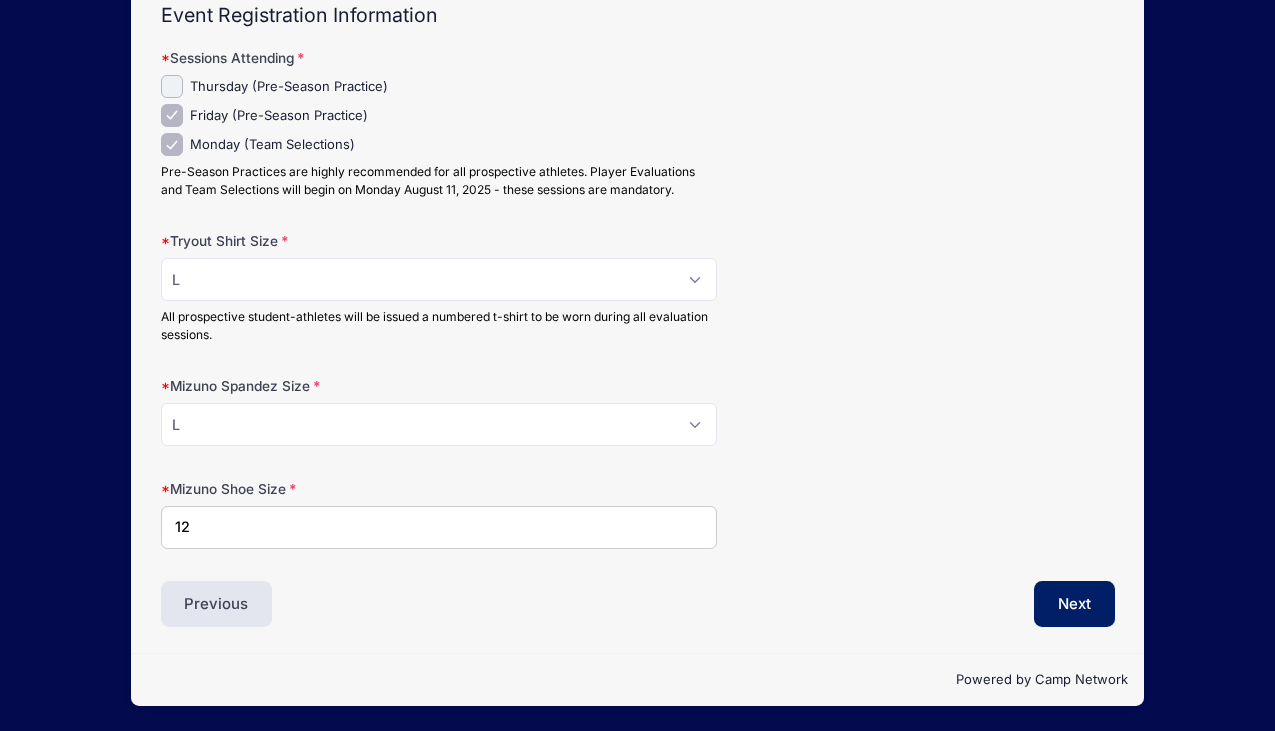 type on "12" 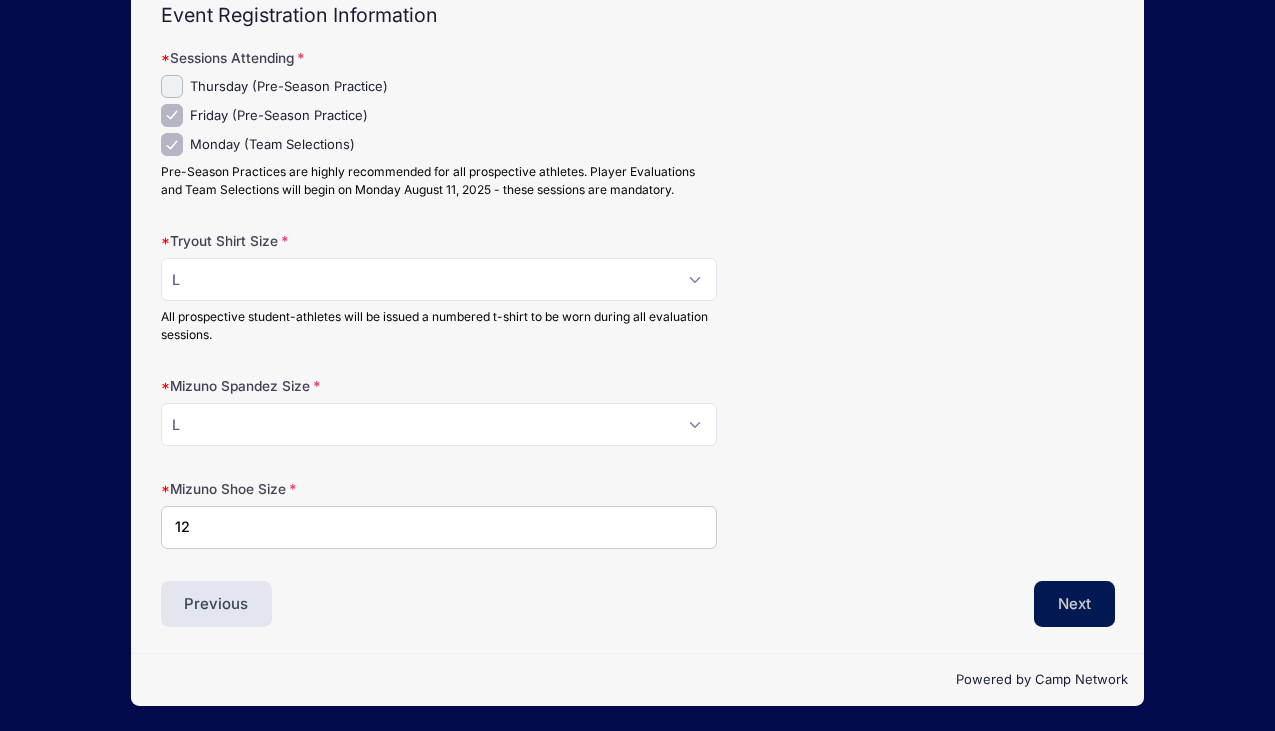 click on "Next" at bounding box center (1074, 604) 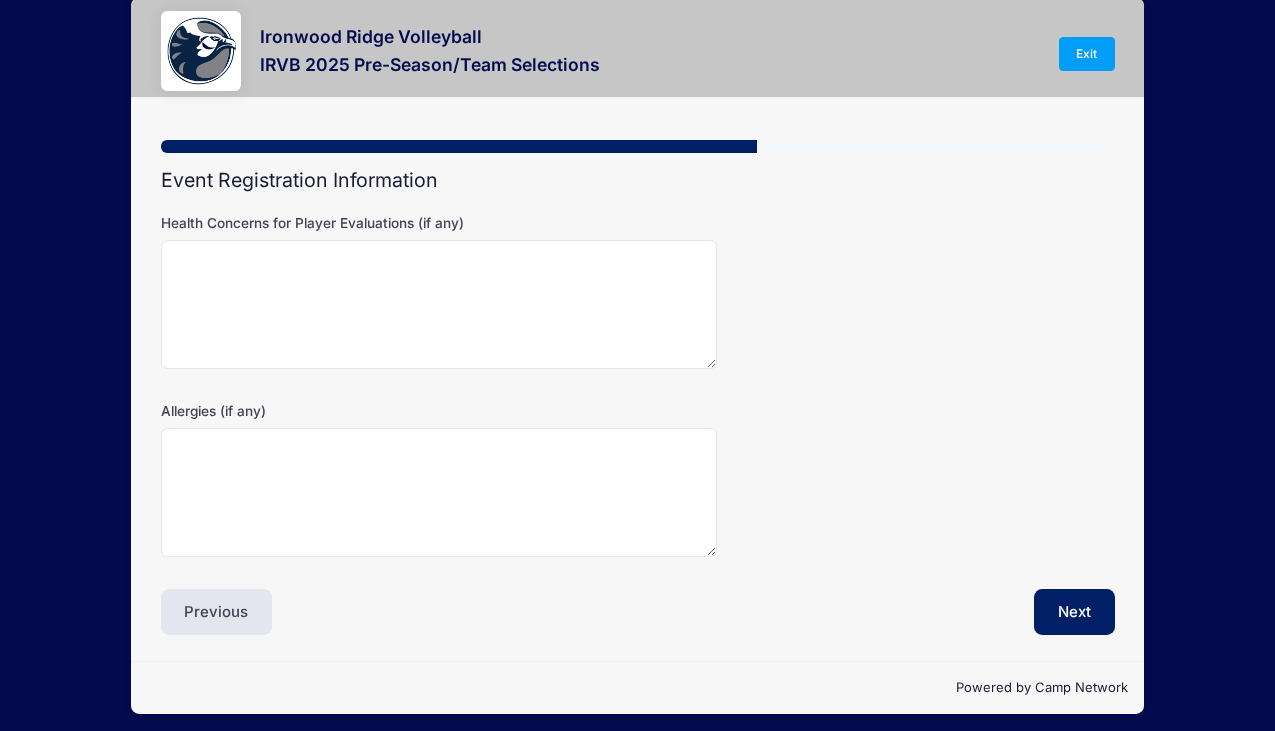 scroll, scrollTop: 7, scrollLeft: 0, axis: vertical 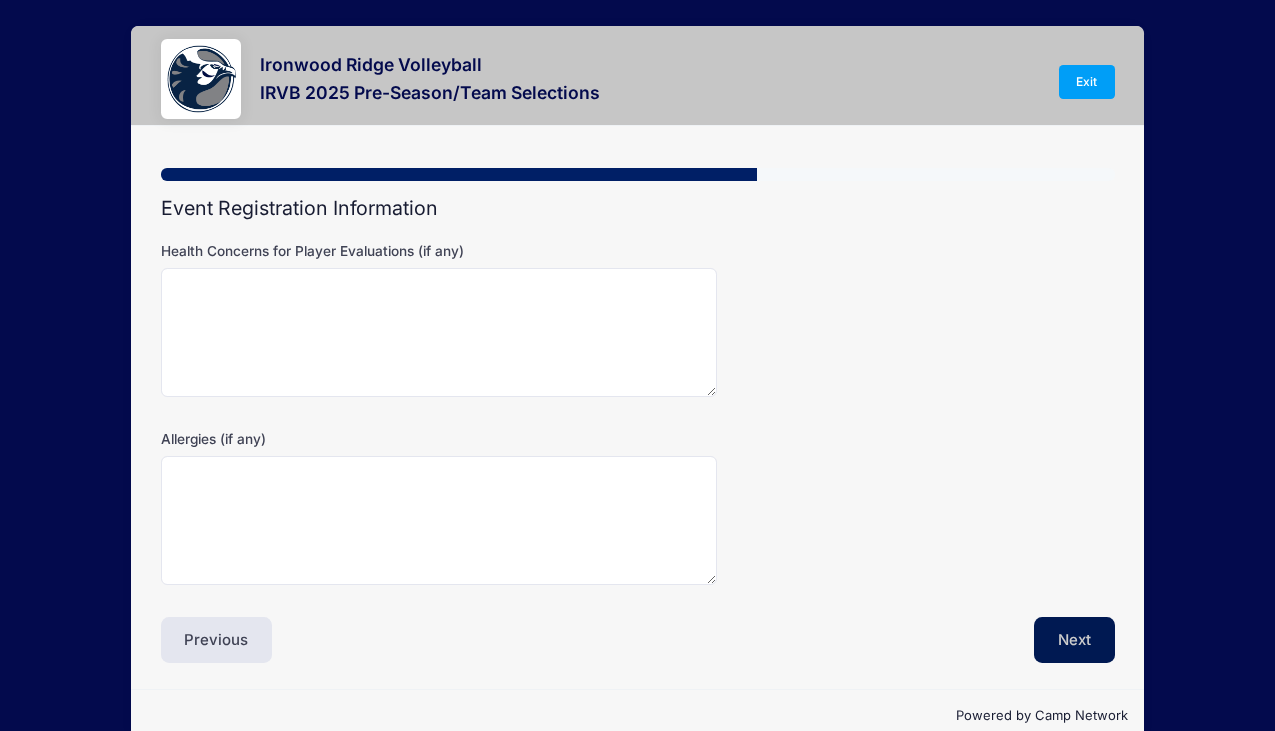 click on "Next" at bounding box center [1074, 640] 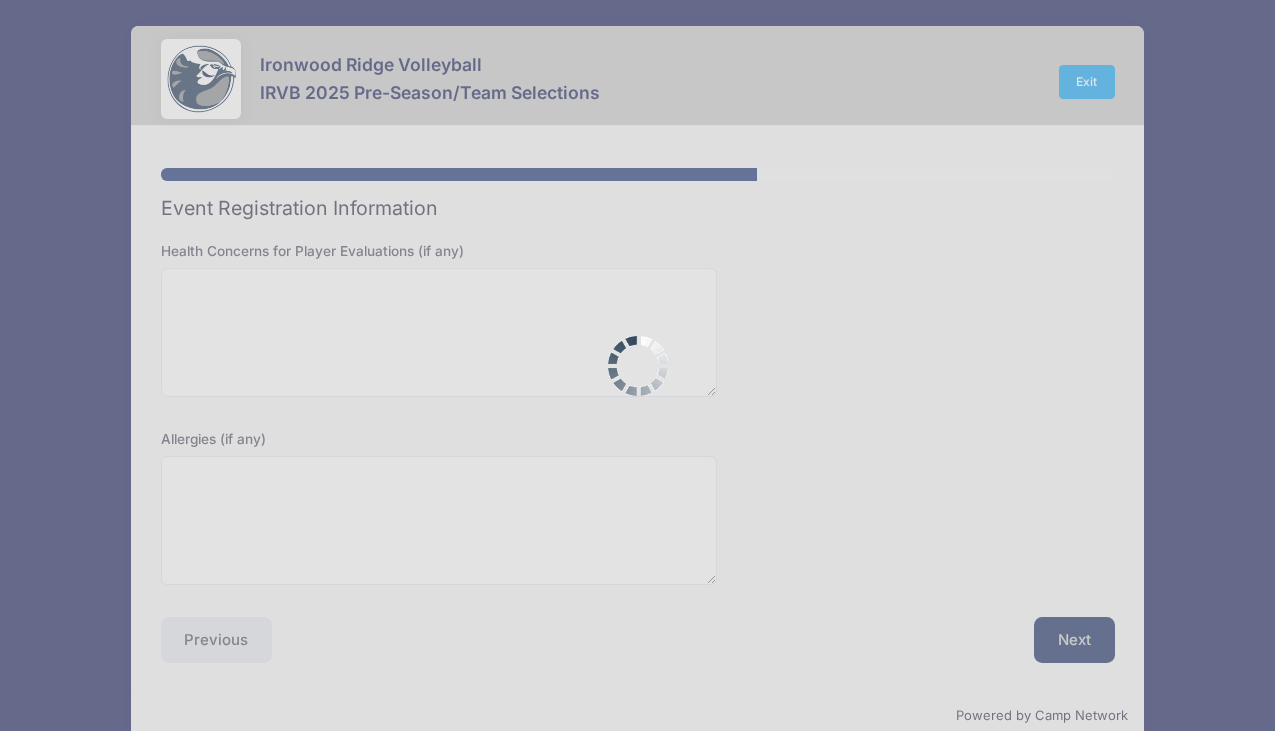 scroll, scrollTop: 0, scrollLeft: 0, axis: both 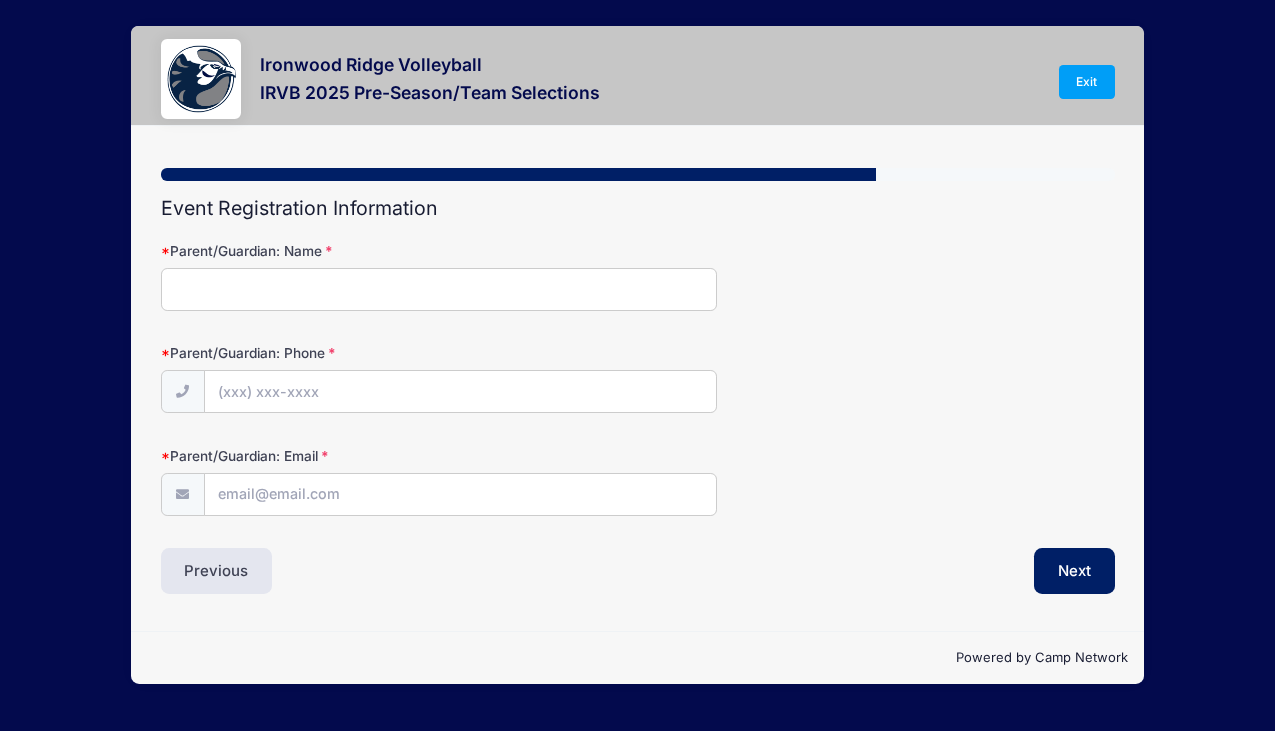 click on "Parent/Guardian: Name" at bounding box center (439, 289) 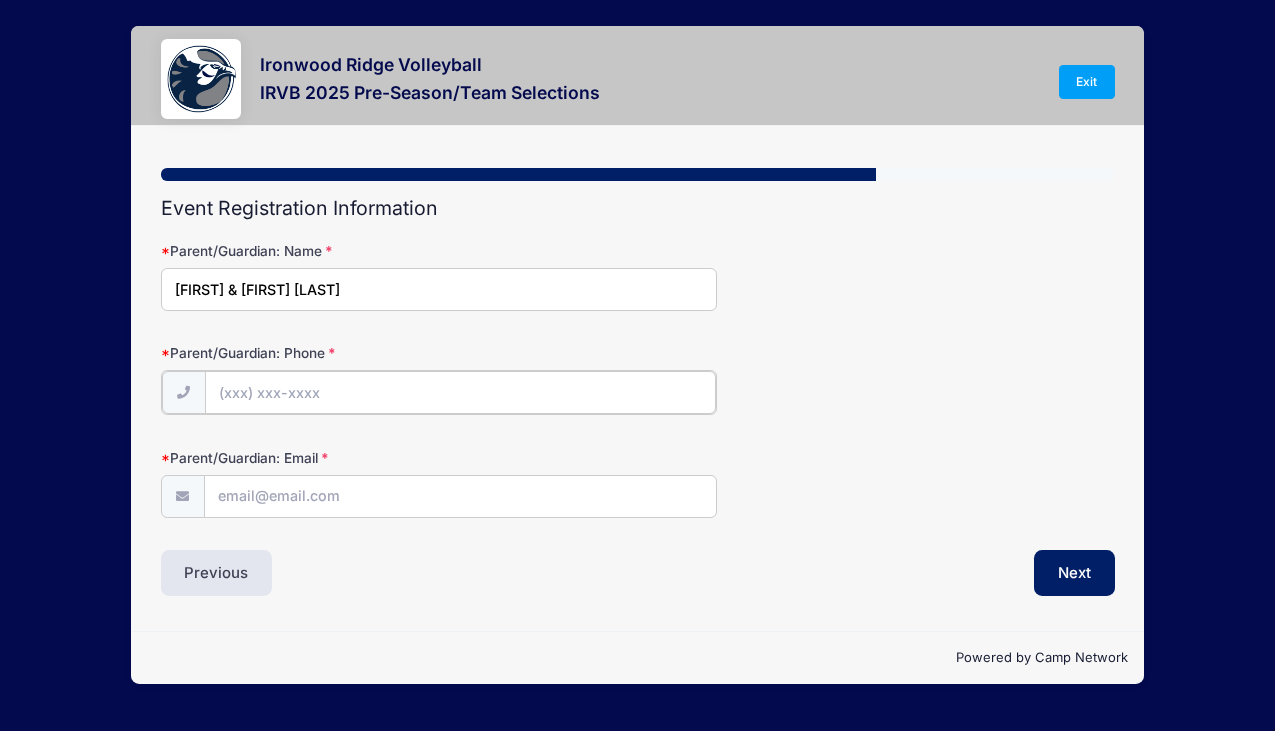 click on "Parent/Guardian: Phone" at bounding box center [460, 392] 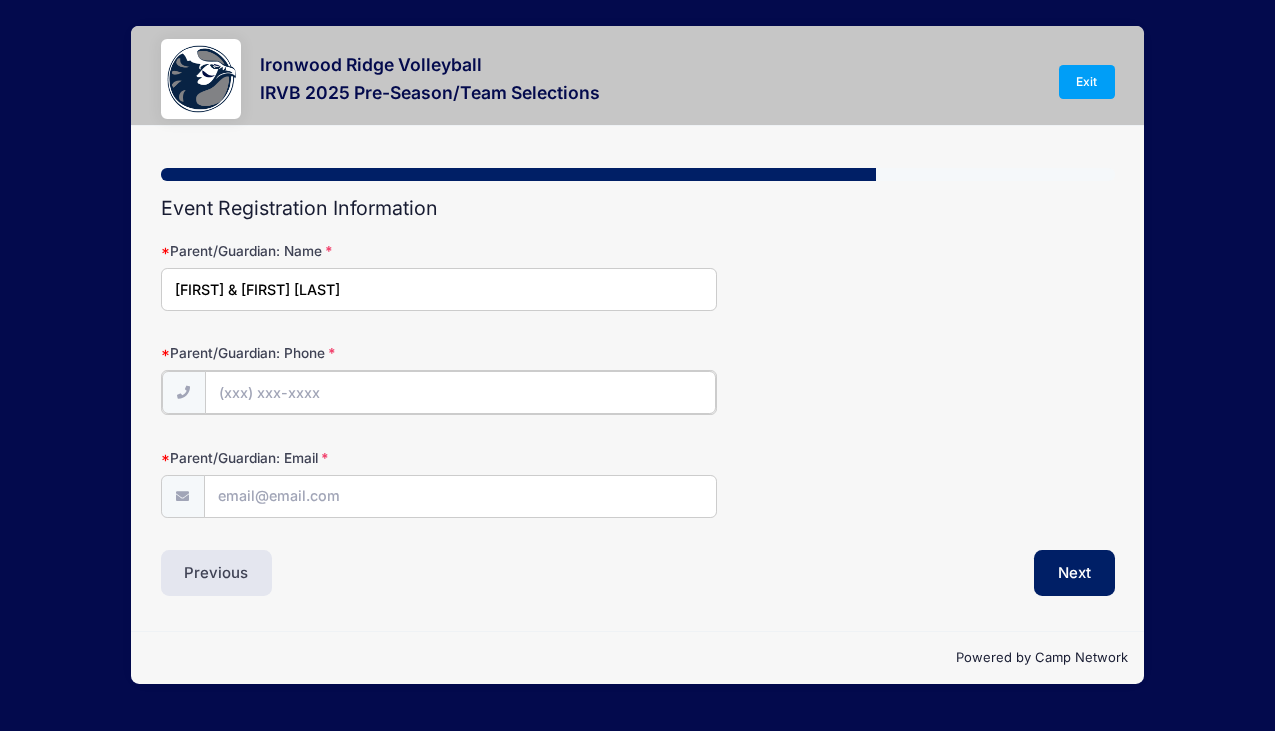 type on "[PHONE]" 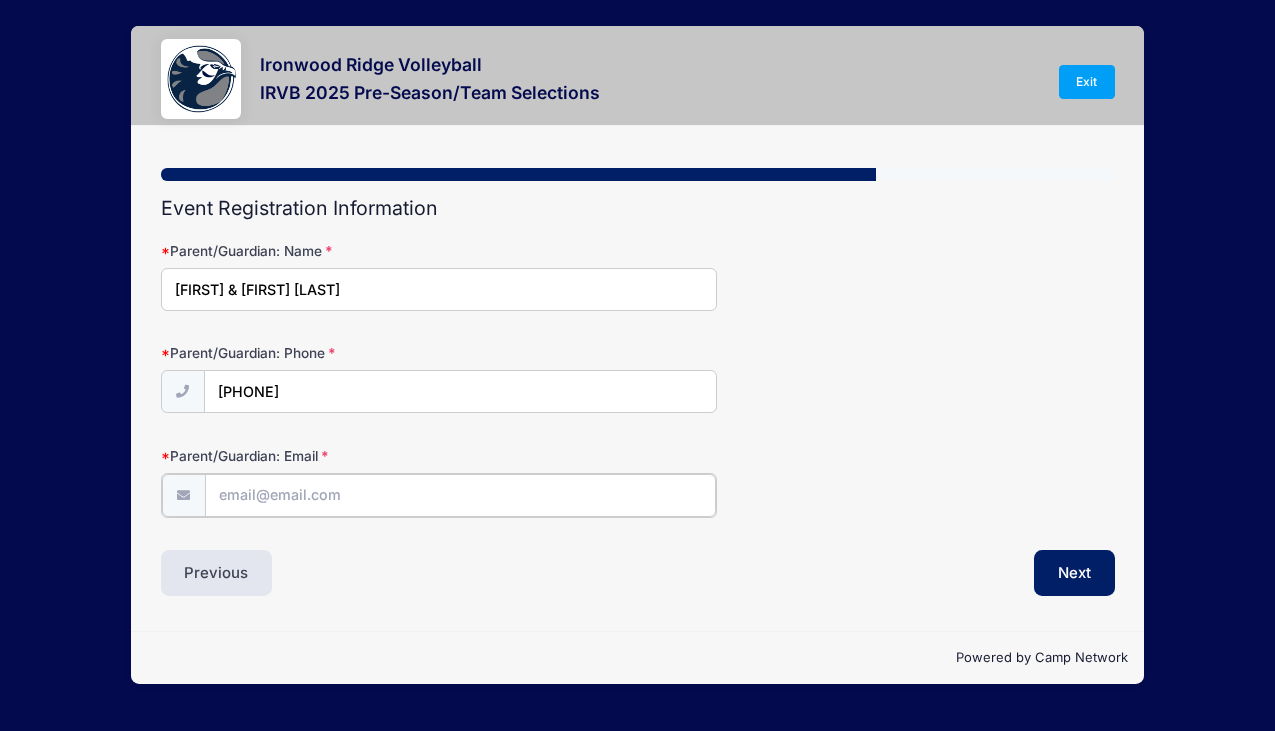 click on "Parent/Guardian: Email" at bounding box center [460, 495] 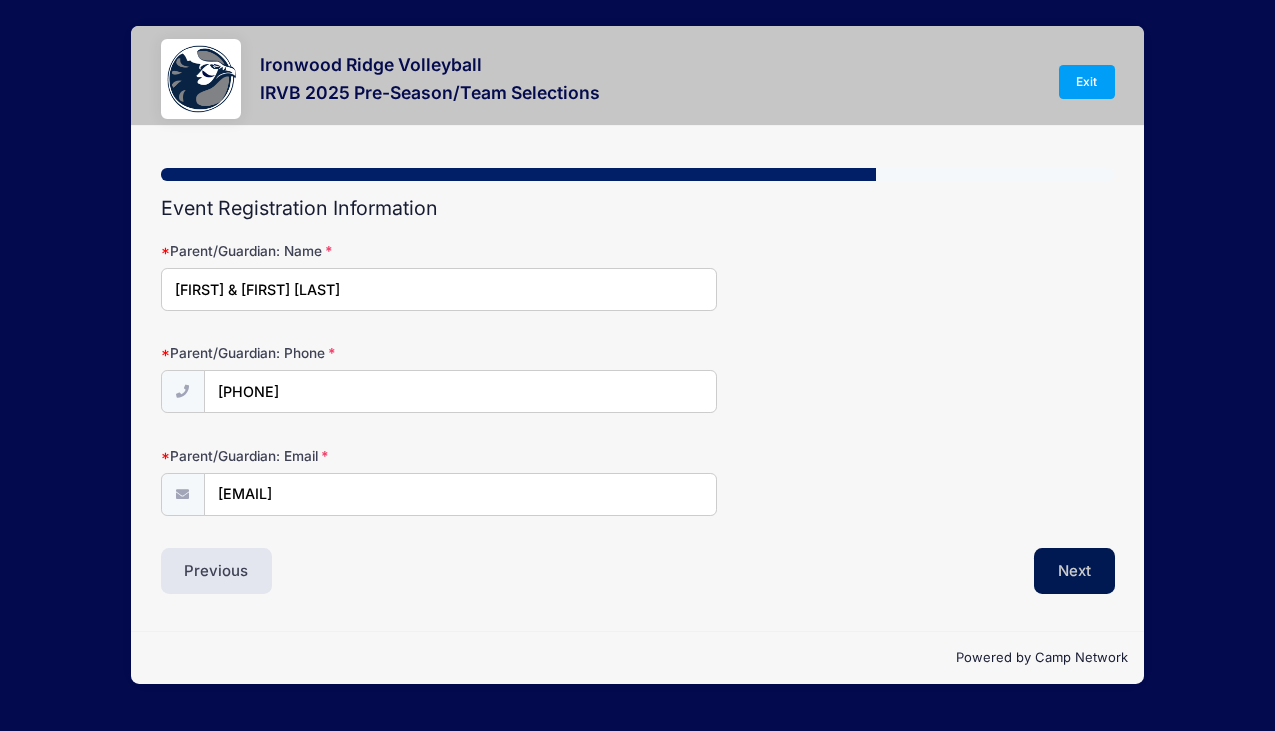 click on "Next" at bounding box center [1074, 571] 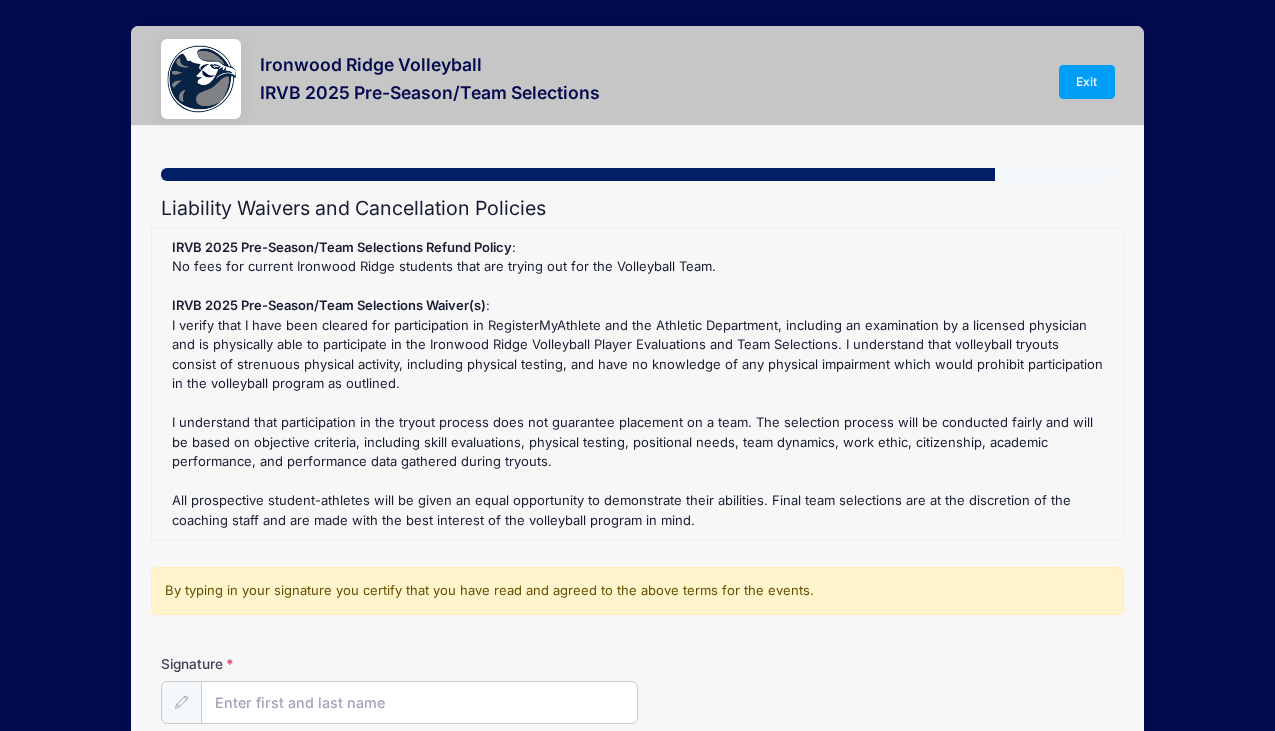 scroll, scrollTop: 0, scrollLeft: 0, axis: both 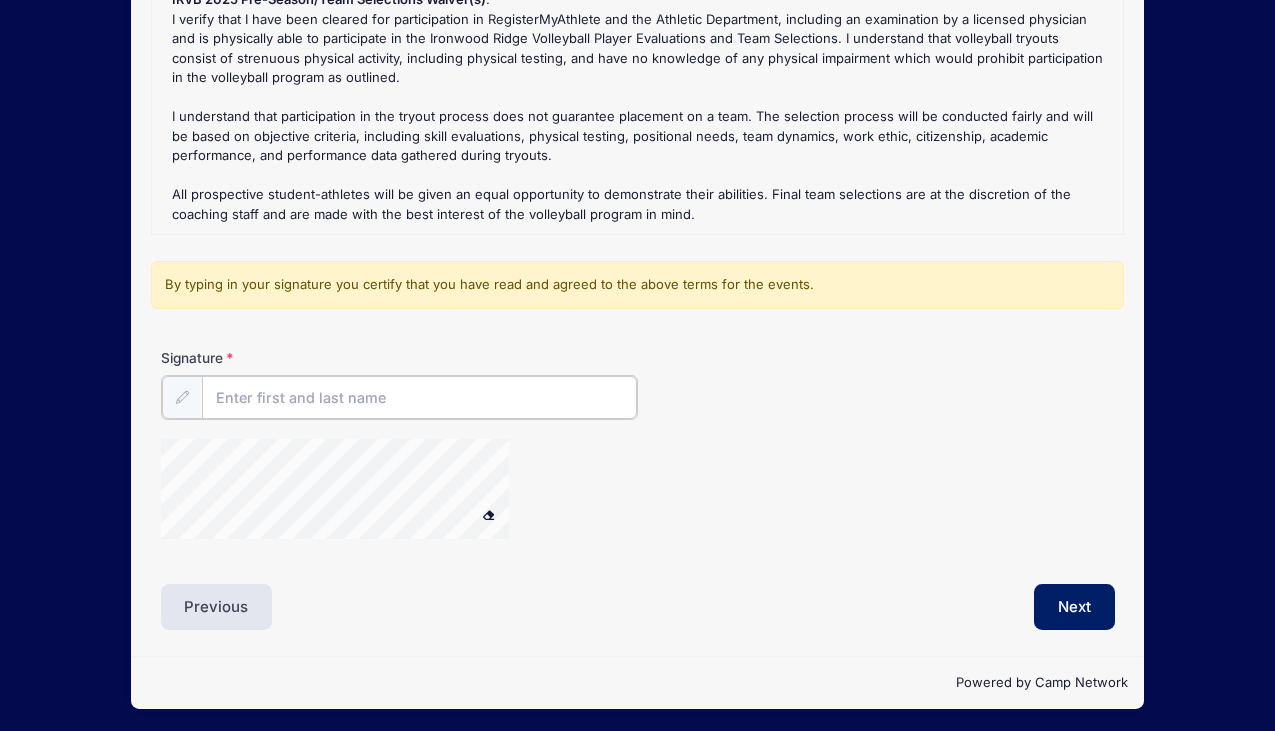 click on "Signature" at bounding box center [419, 397] 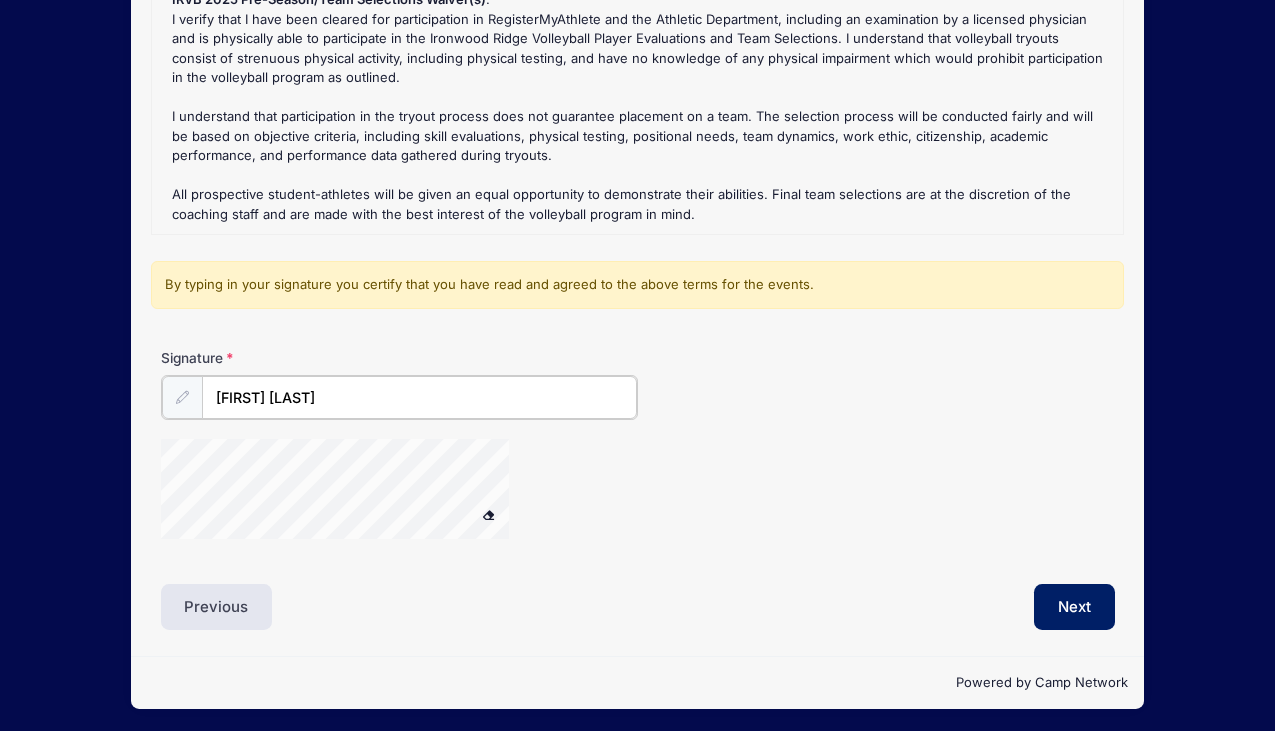 type on "[FIRST] [LAST]" 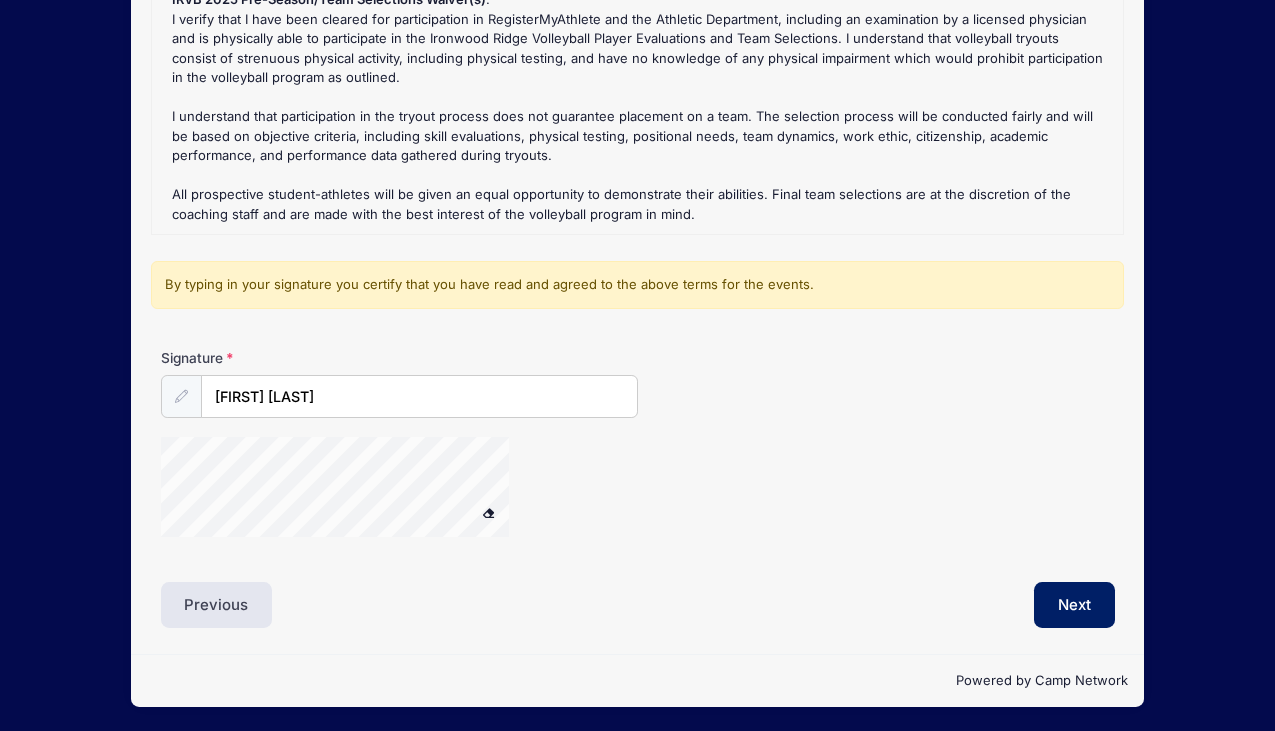 click at bounding box center [181, 396] 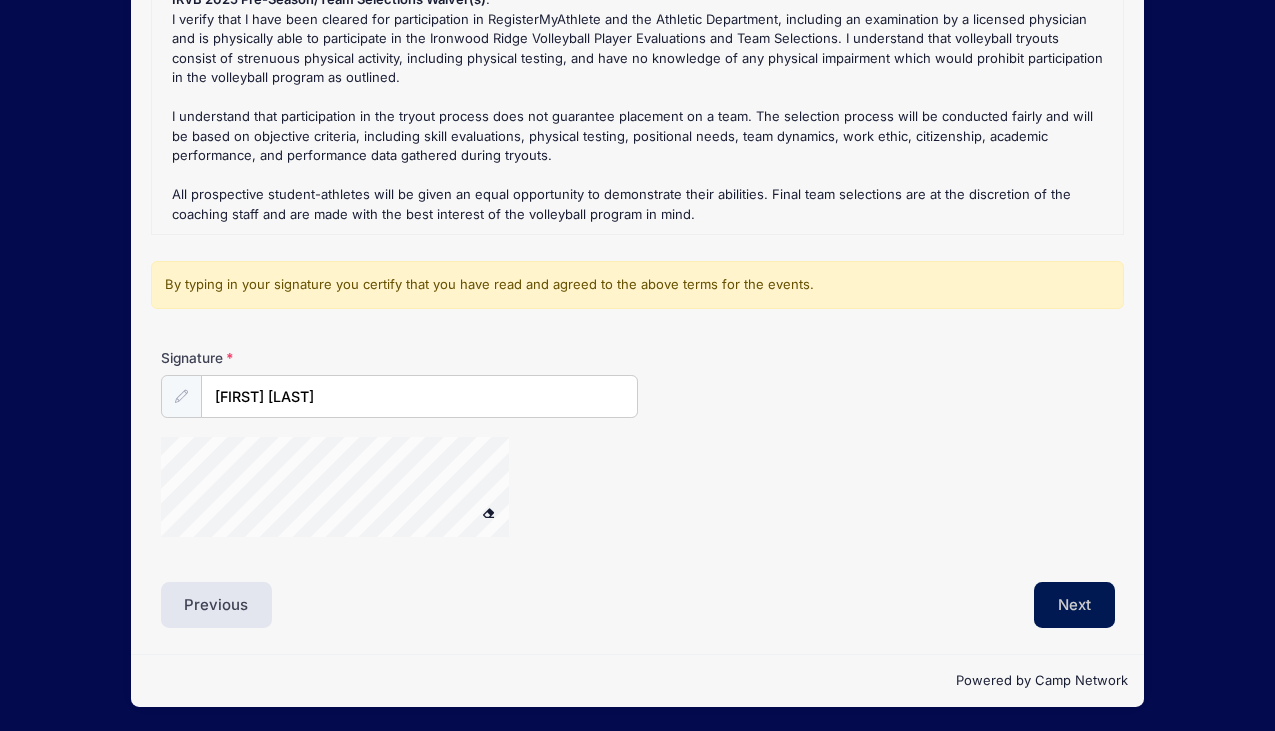 click on "Next" at bounding box center (1074, 605) 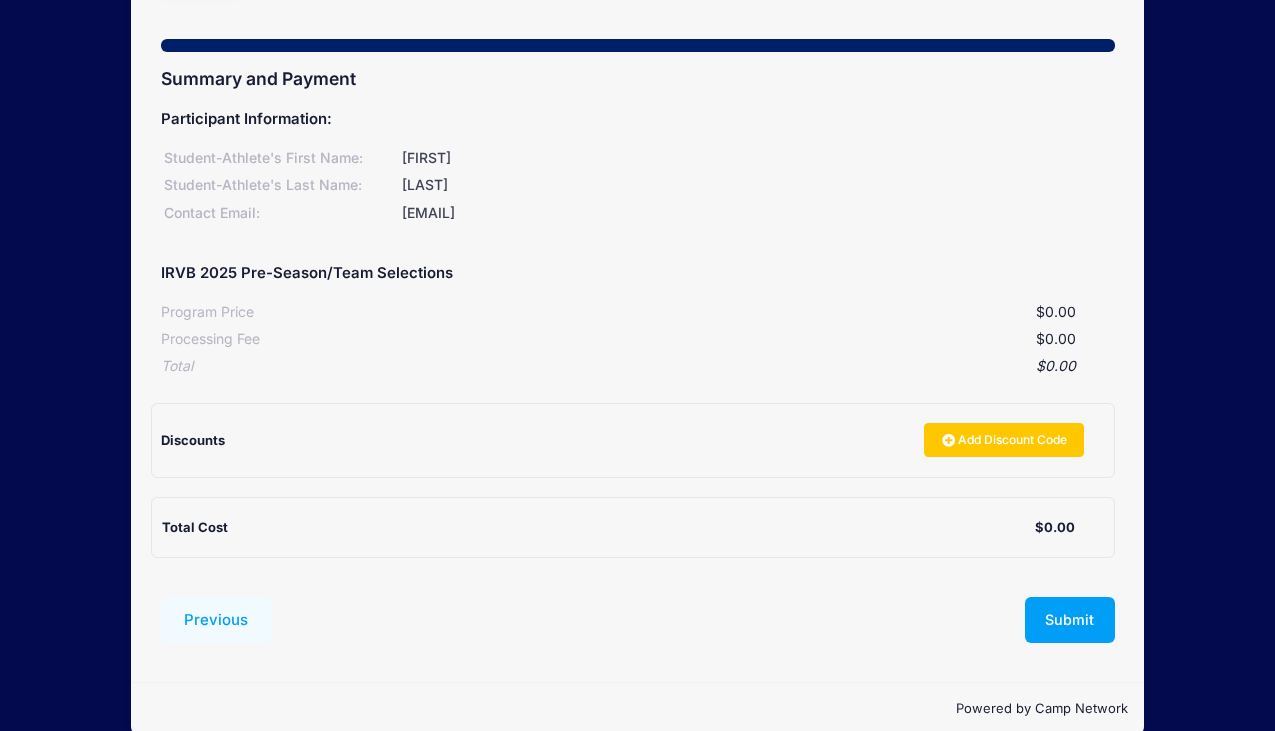 scroll, scrollTop: 158, scrollLeft: 0, axis: vertical 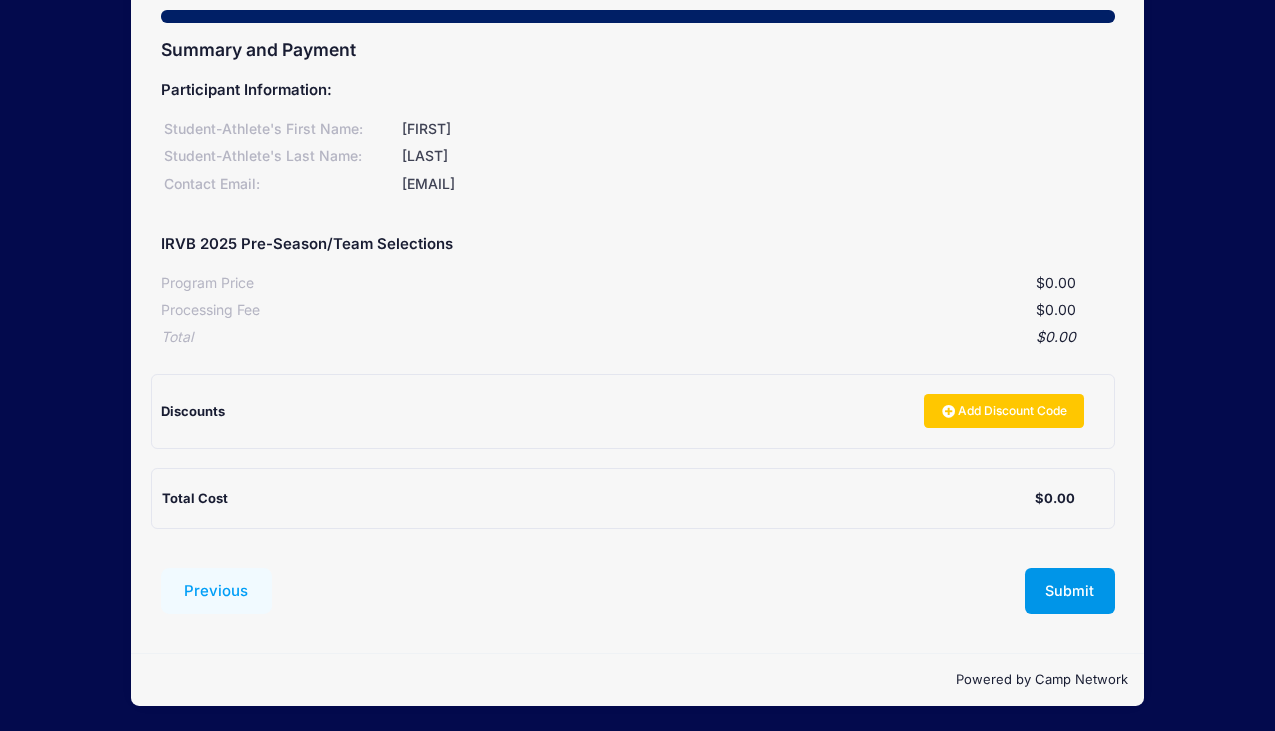 click on "Submit" at bounding box center (1070, 591) 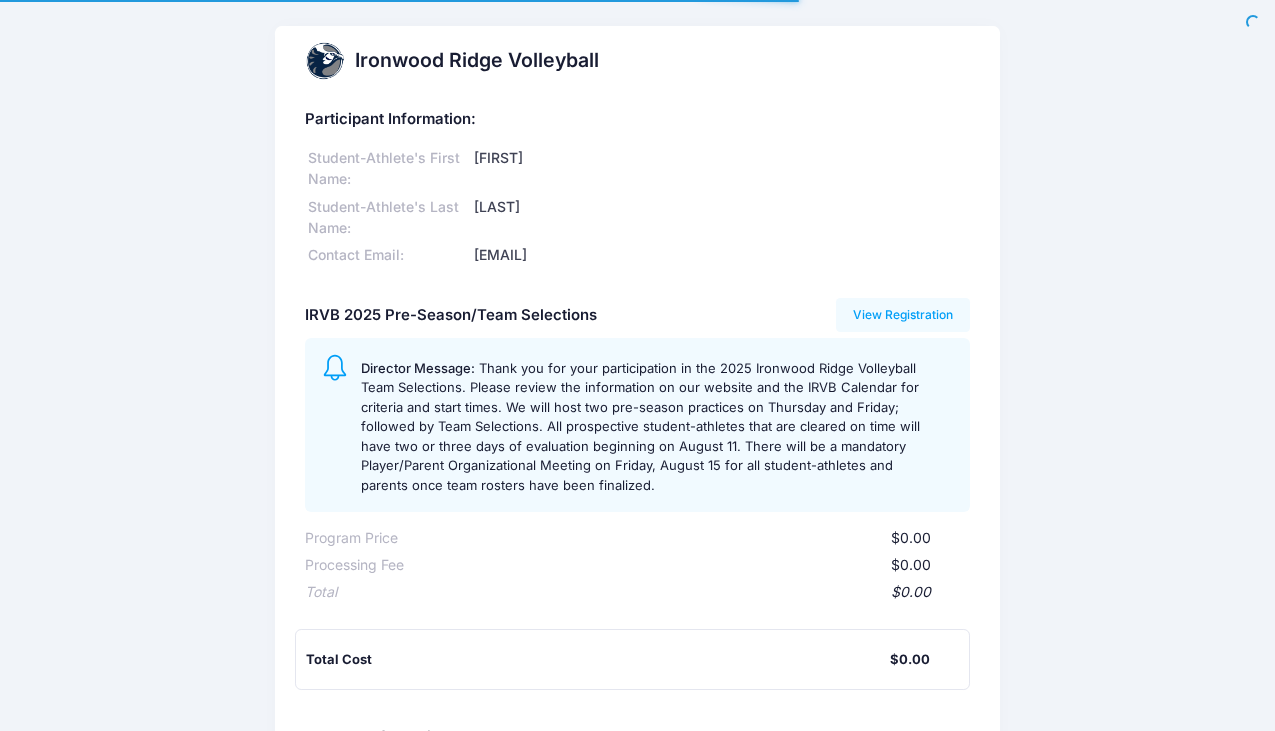 scroll, scrollTop: 0, scrollLeft: 0, axis: both 